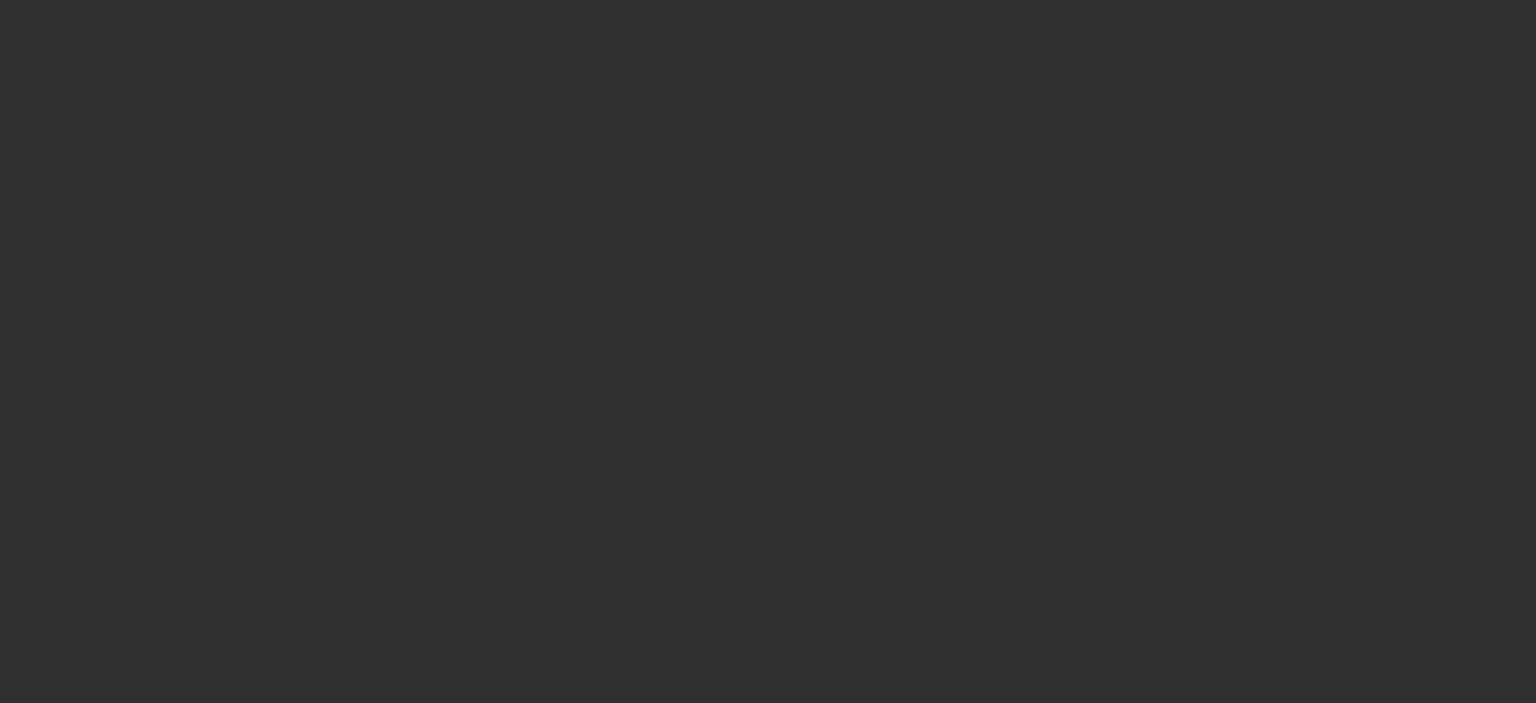 scroll, scrollTop: 0, scrollLeft: 0, axis: both 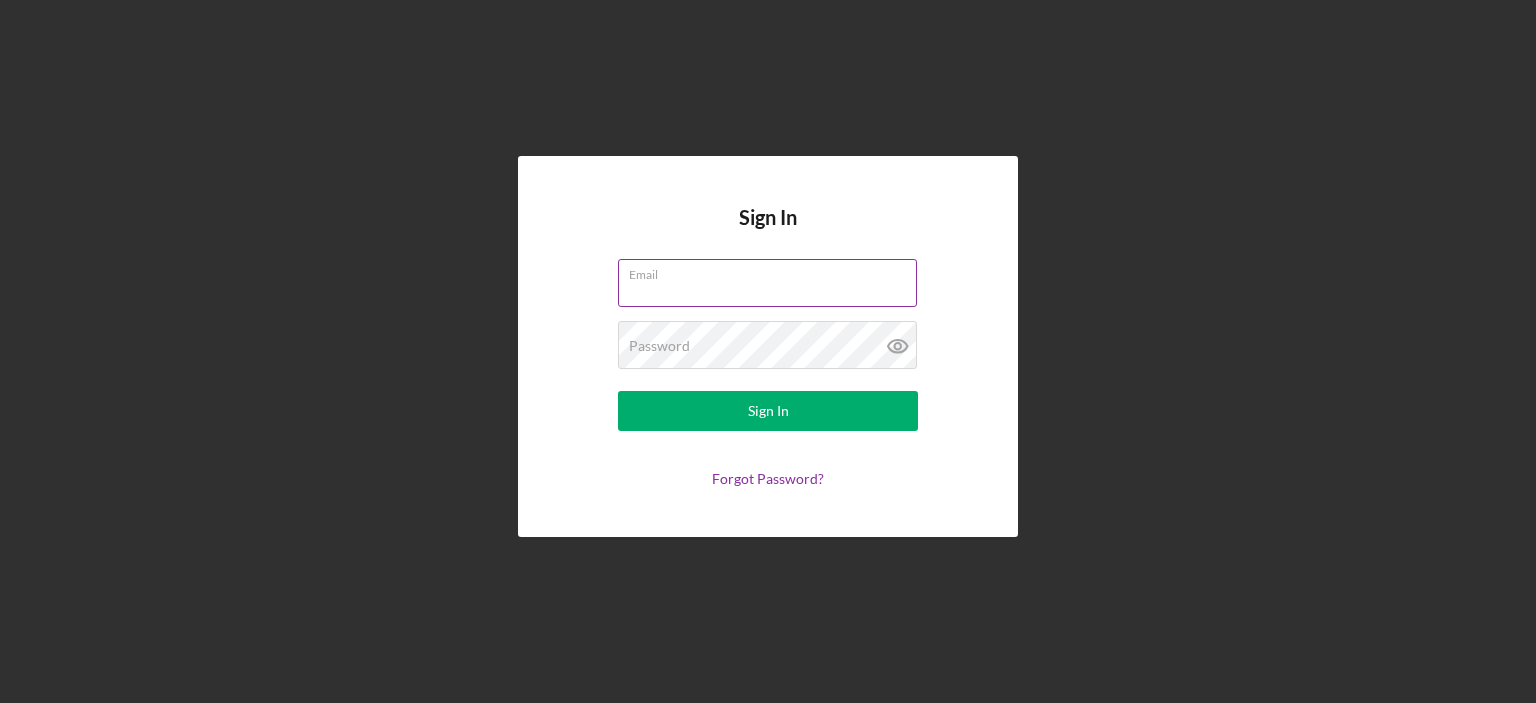 click on "Email" at bounding box center (767, 283) 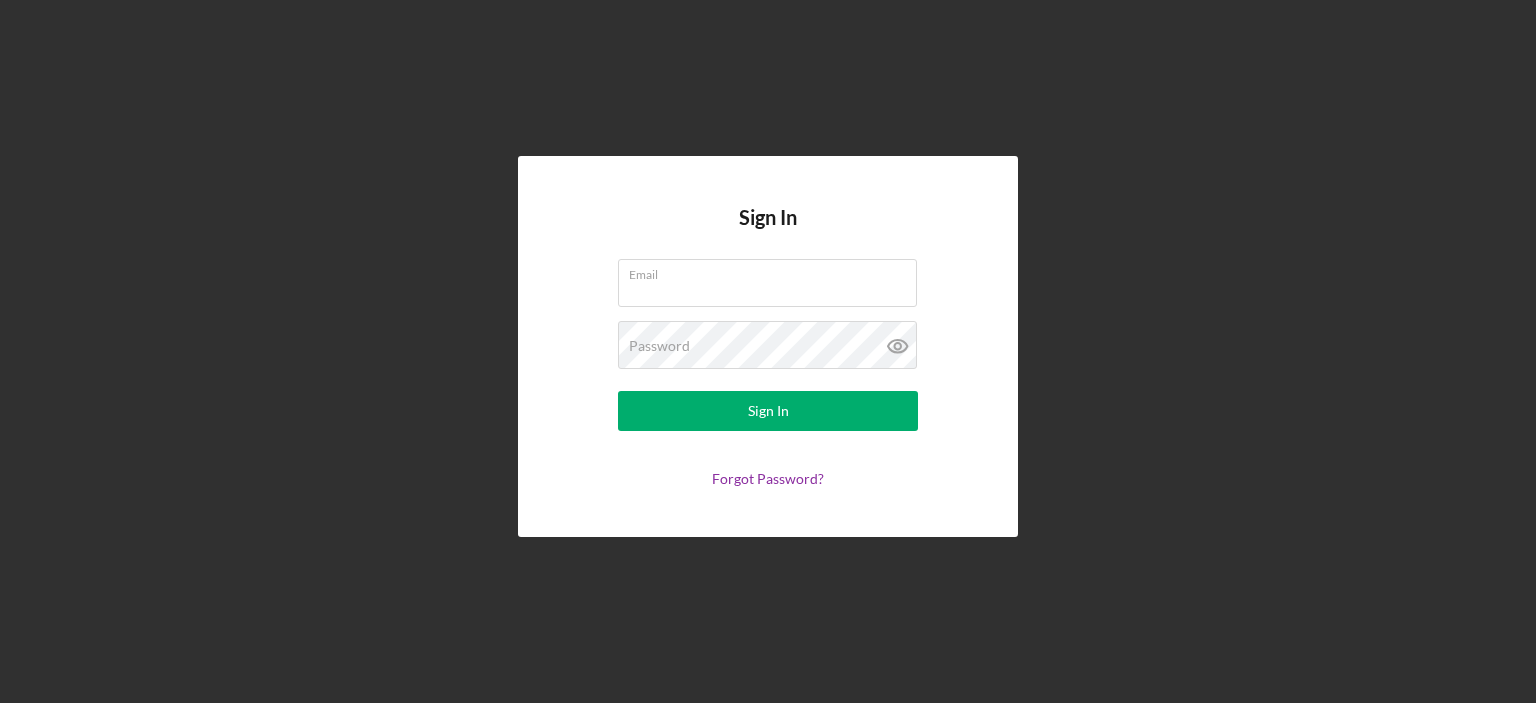 type on "[EMAIL]" 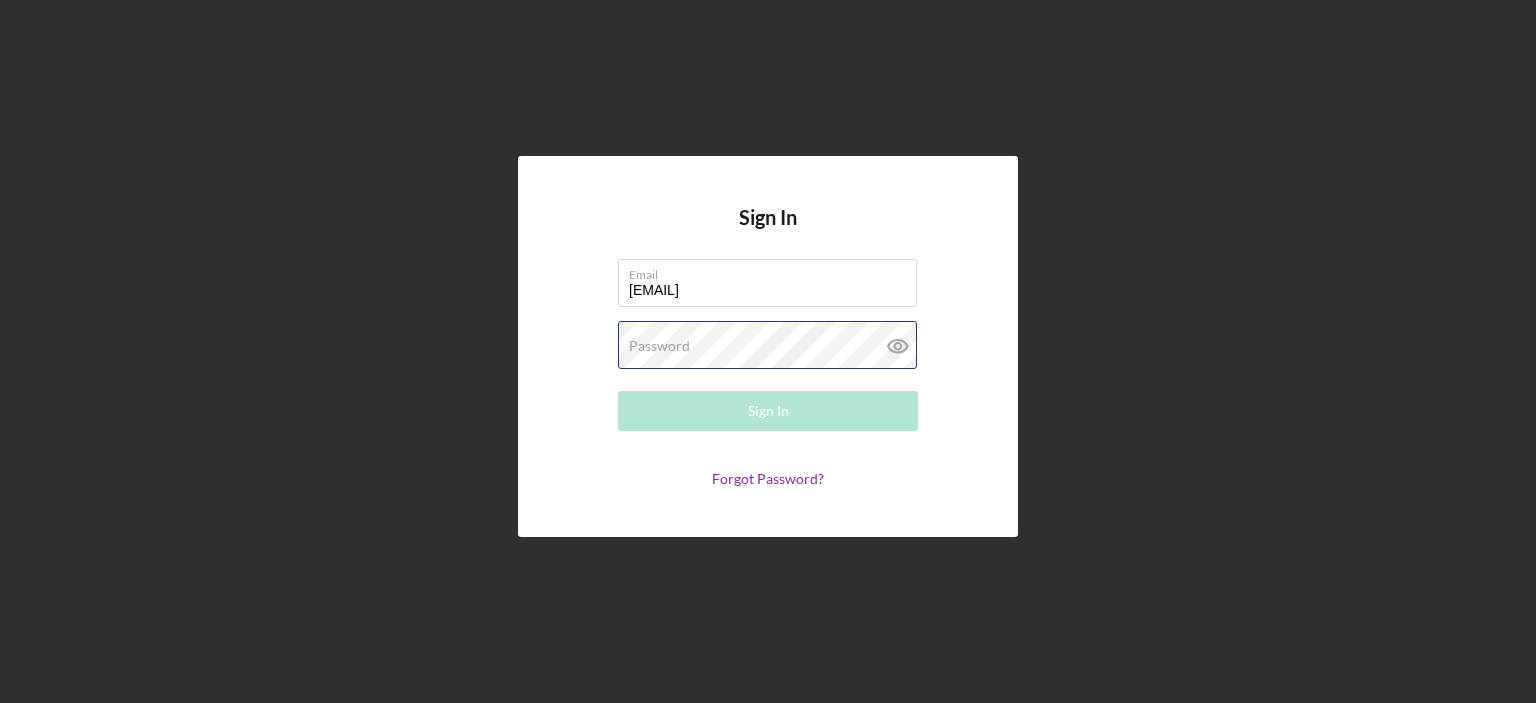 click on "Password Required" at bounding box center [768, 346] 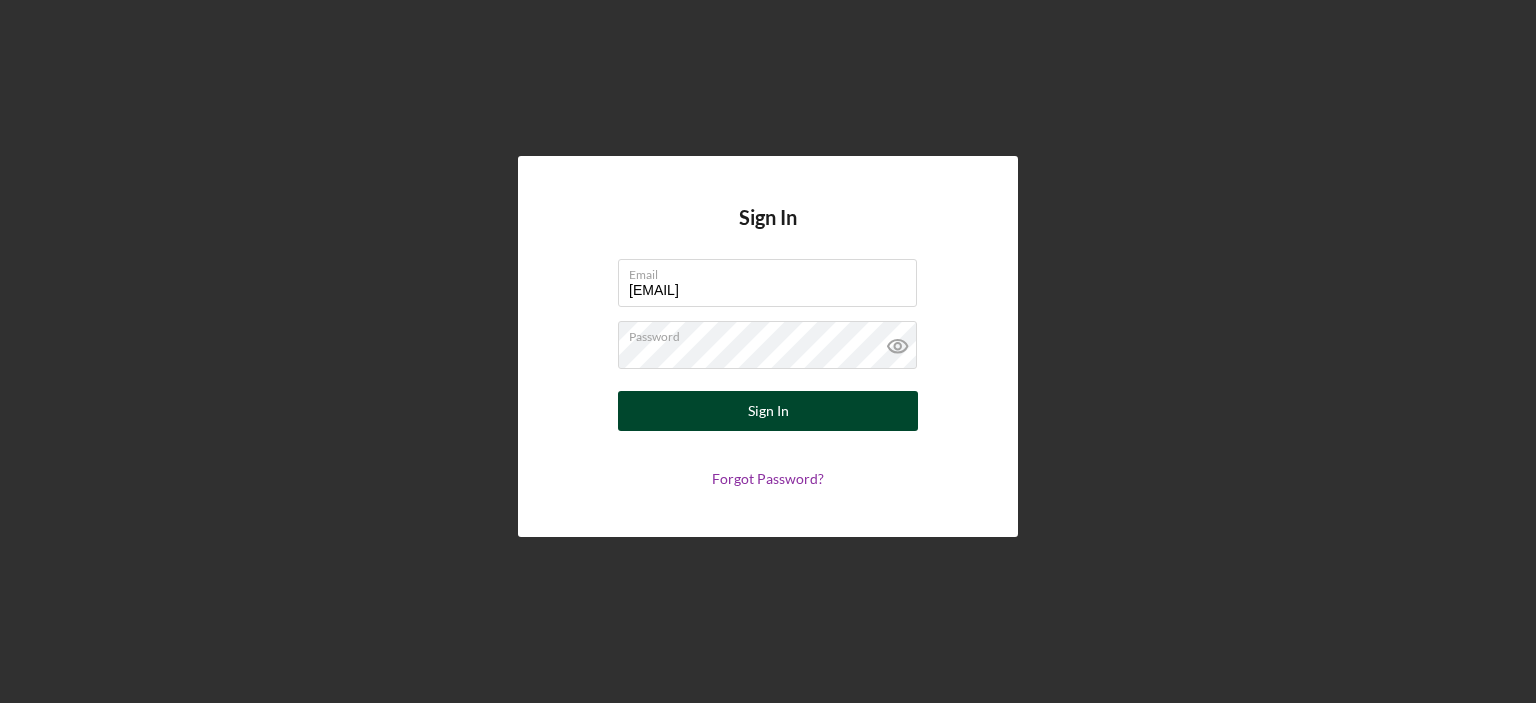 click on "Sign In" at bounding box center (768, 411) 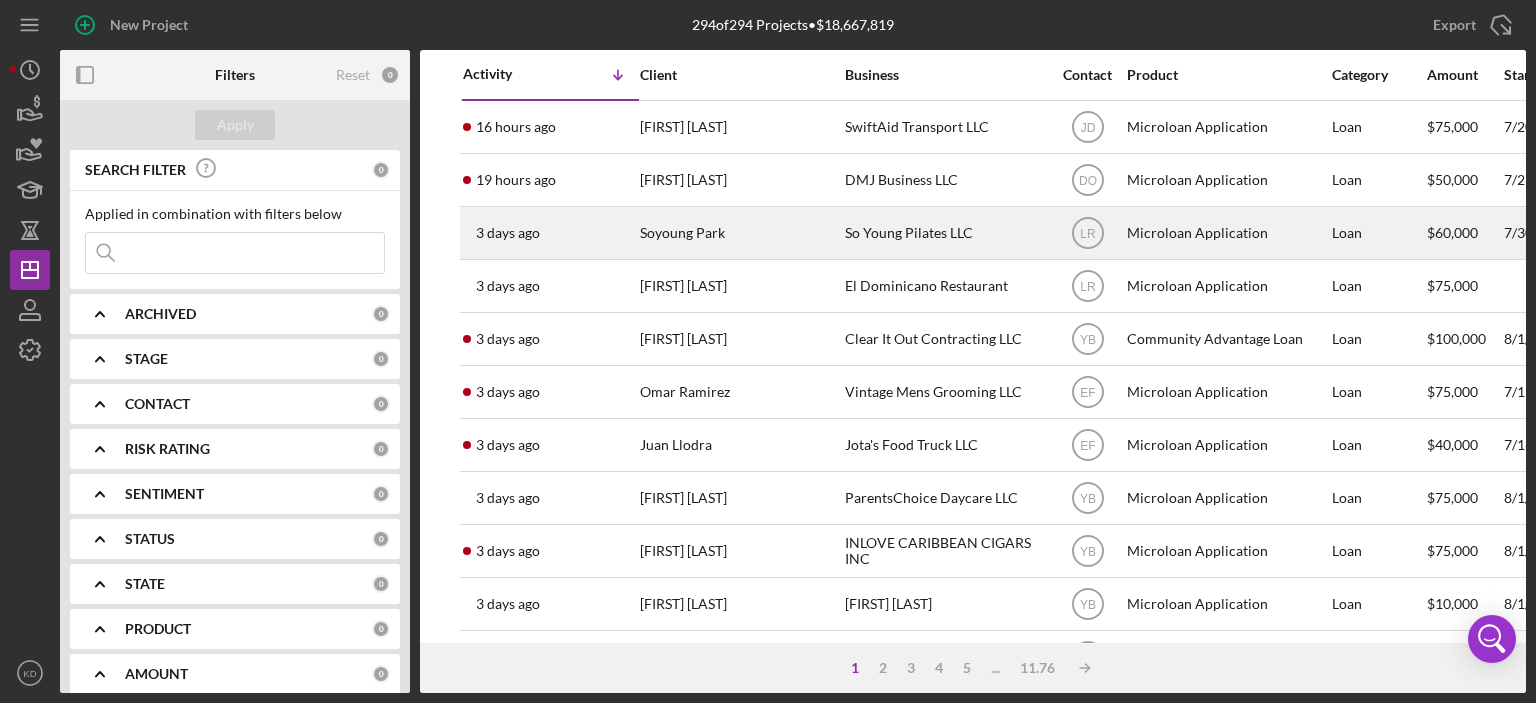 click on "So Young Pilates LLC" at bounding box center (945, 233) 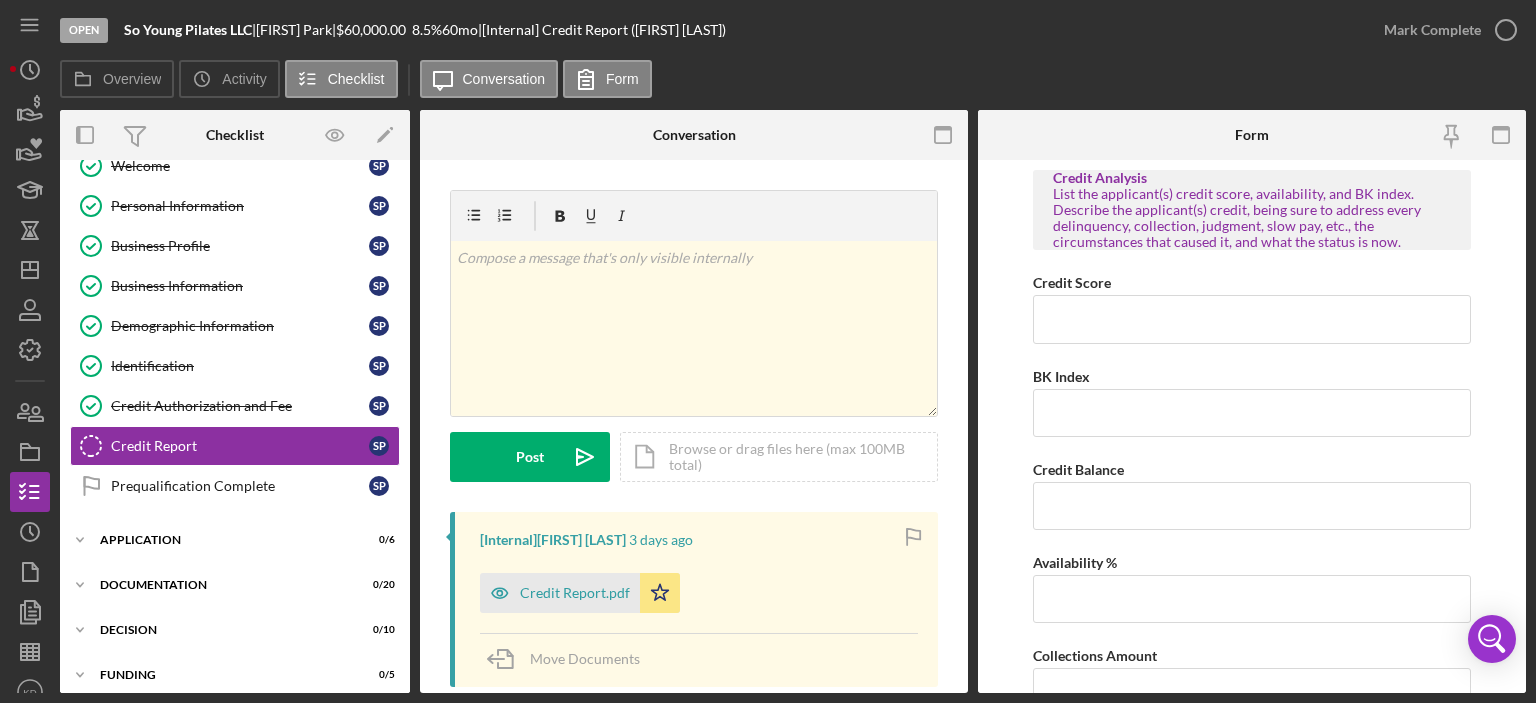 scroll, scrollTop: 81, scrollLeft: 0, axis: vertical 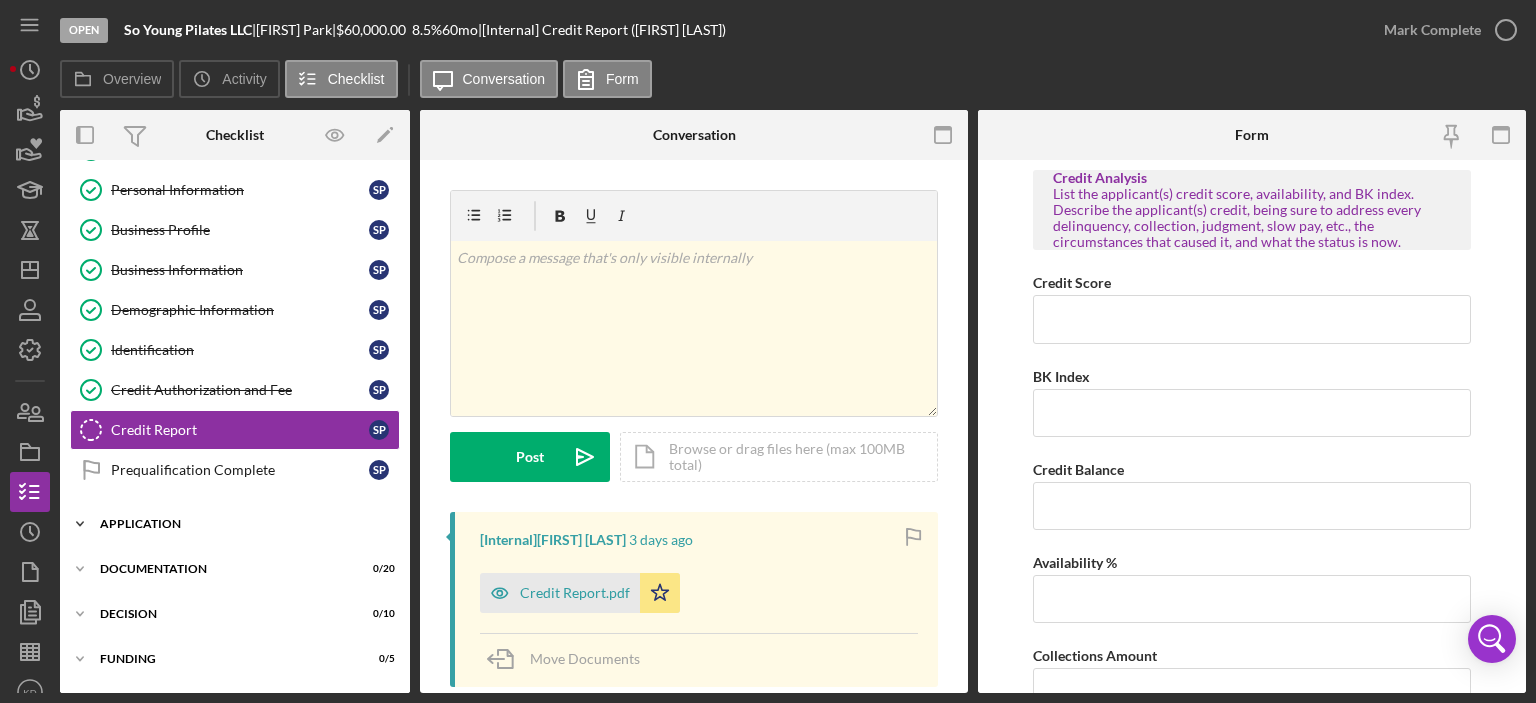 click on "Icon/Expander" 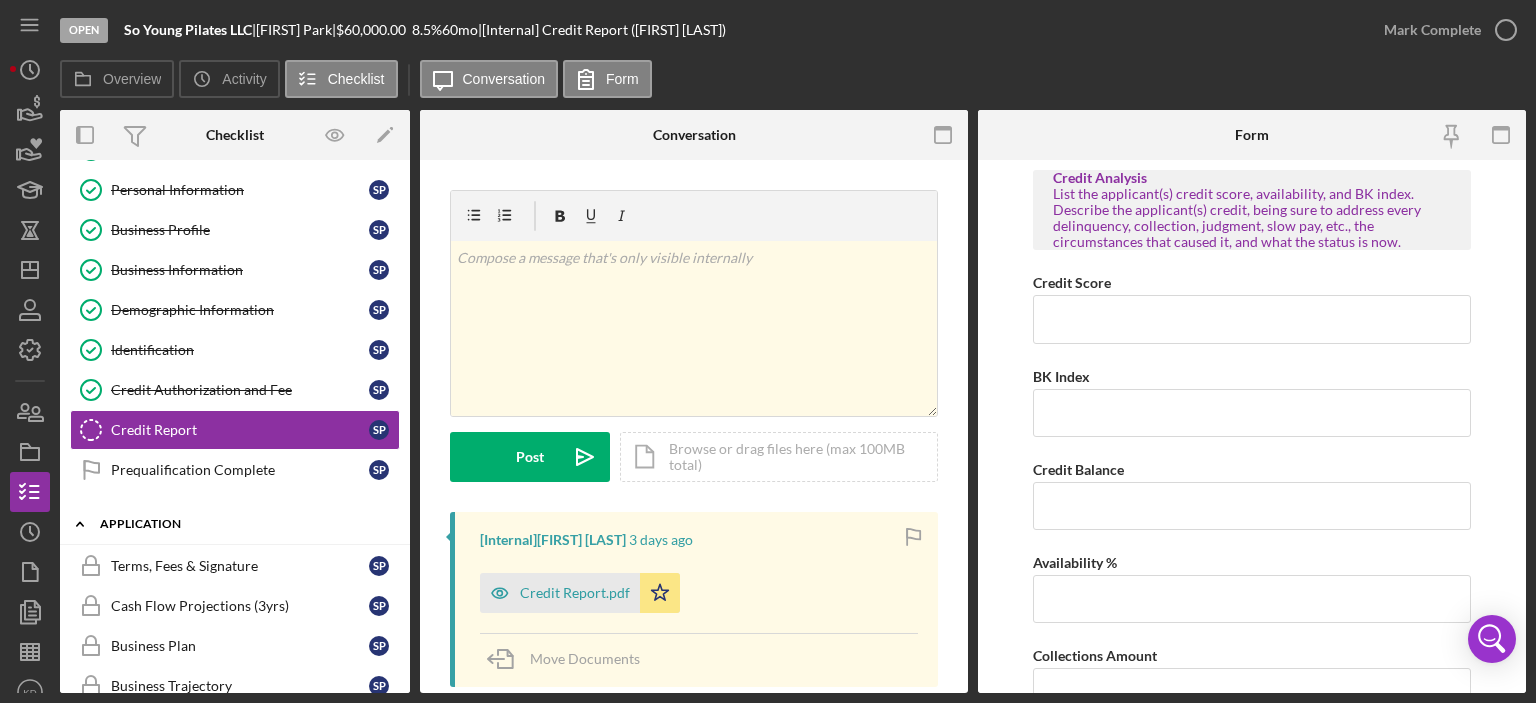 click on "Icon/Expander" 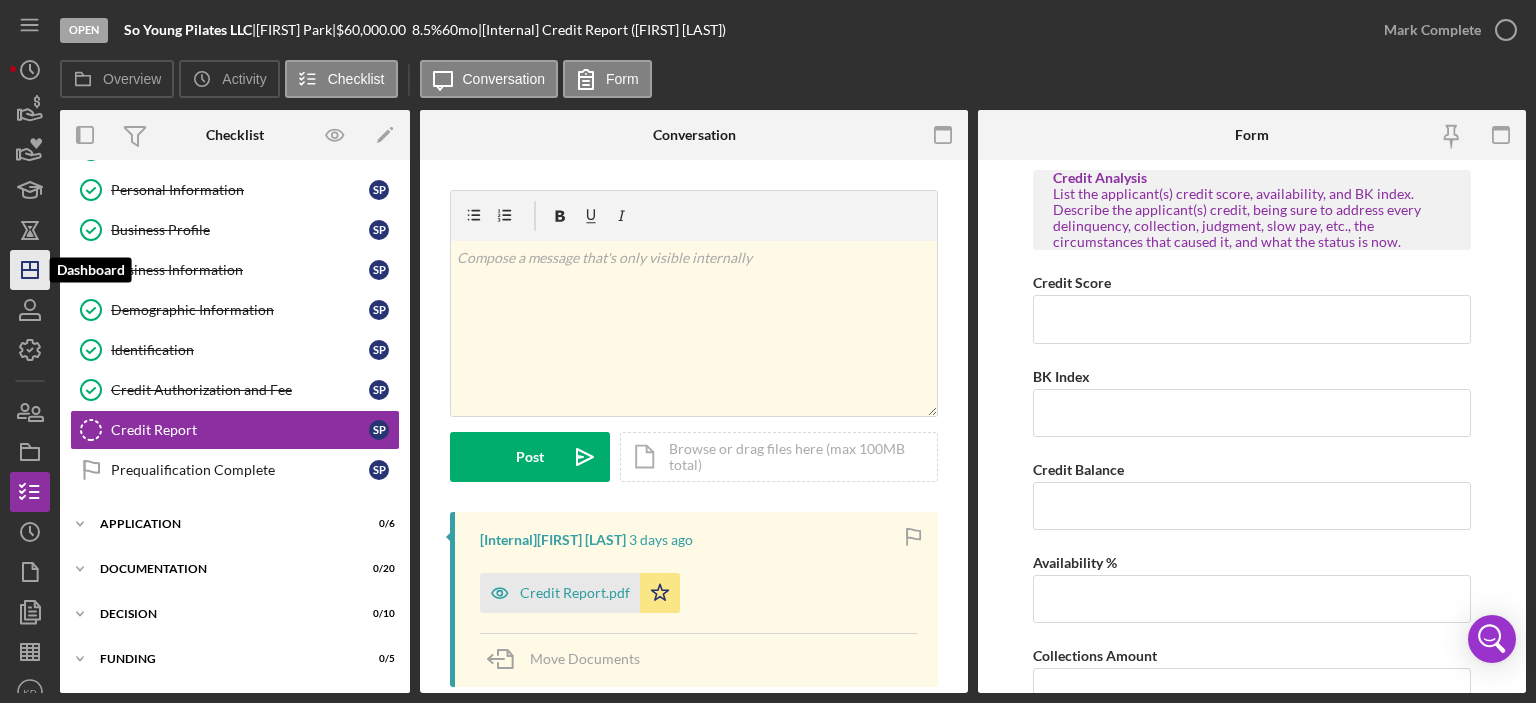 click on "Icon/Dashboard" 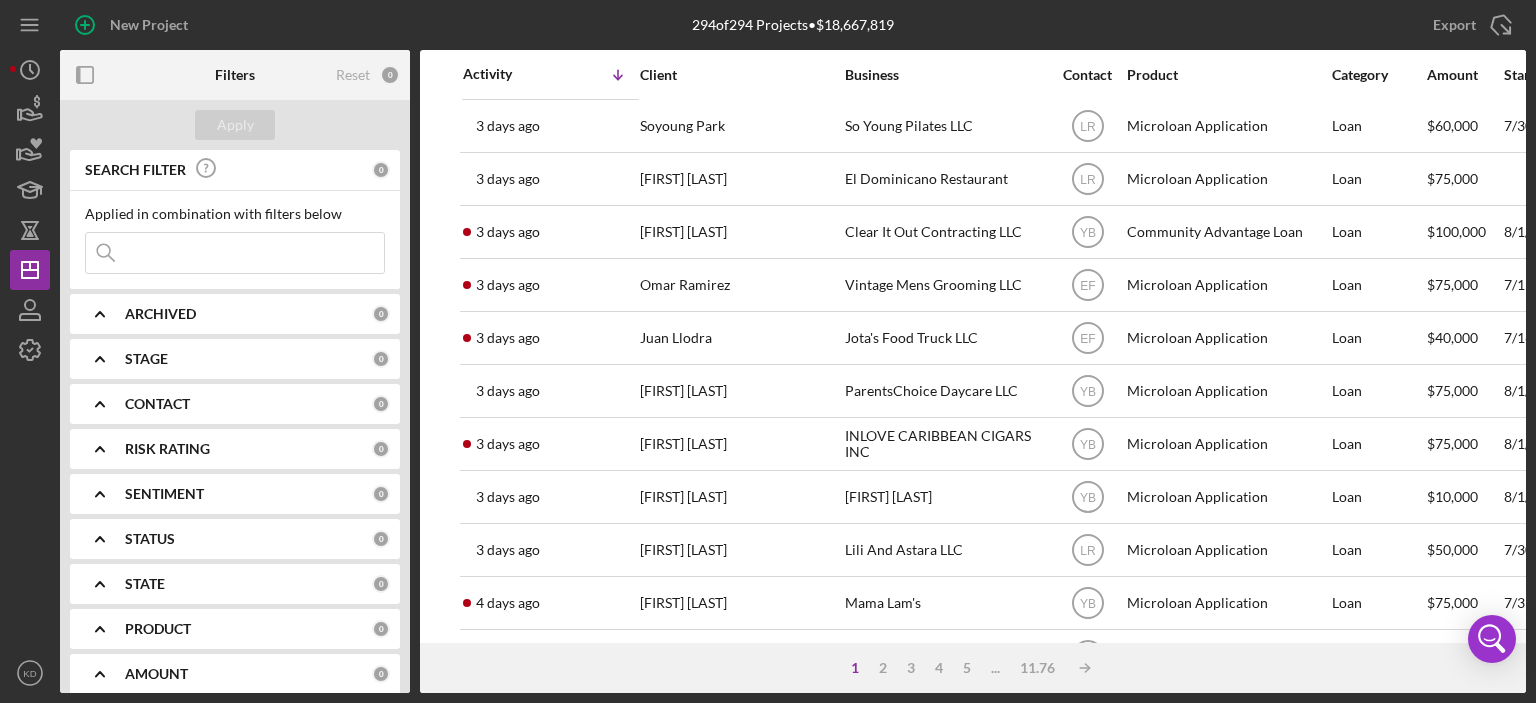 scroll, scrollTop: 120, scrollLeft: 0, axis: vertical 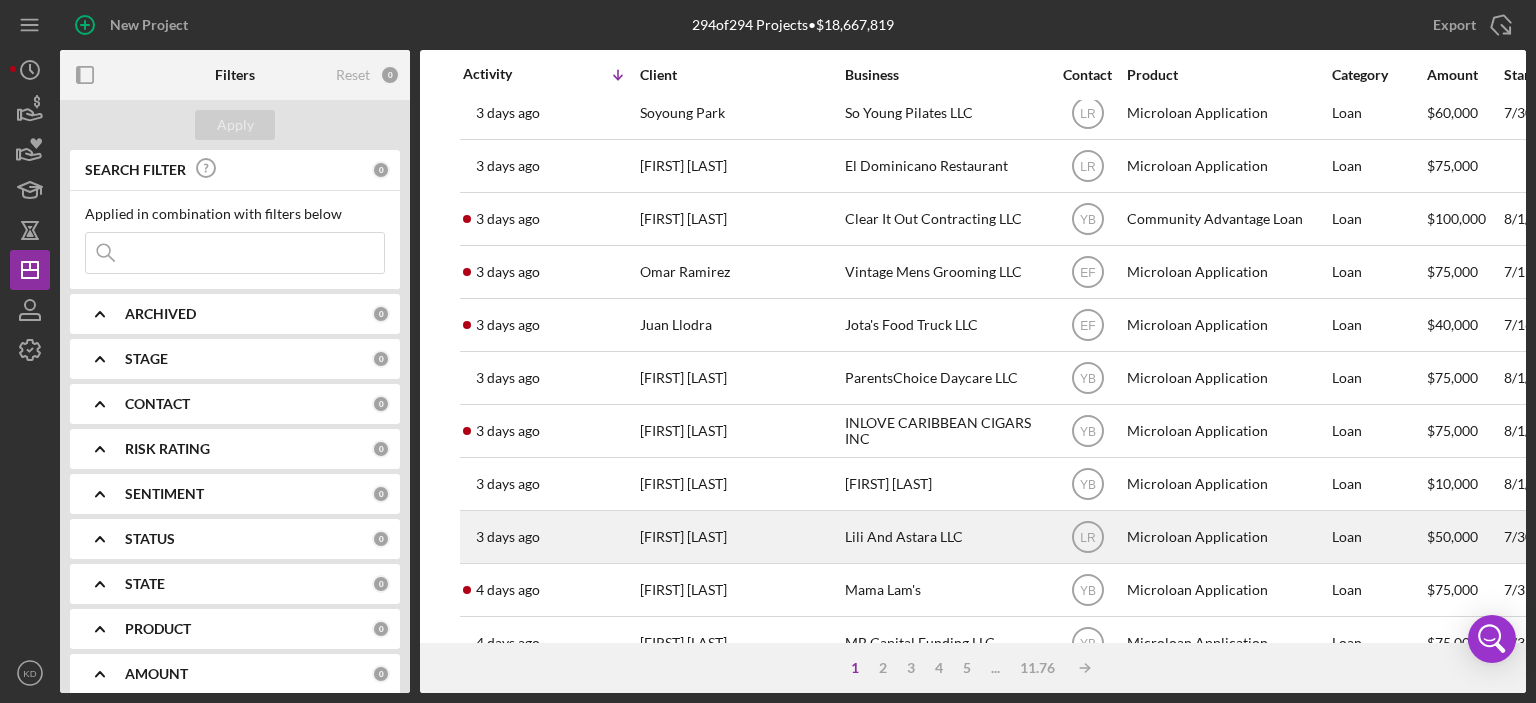 click on "Lili And Astara LLC" at bounding box center [945, 537] 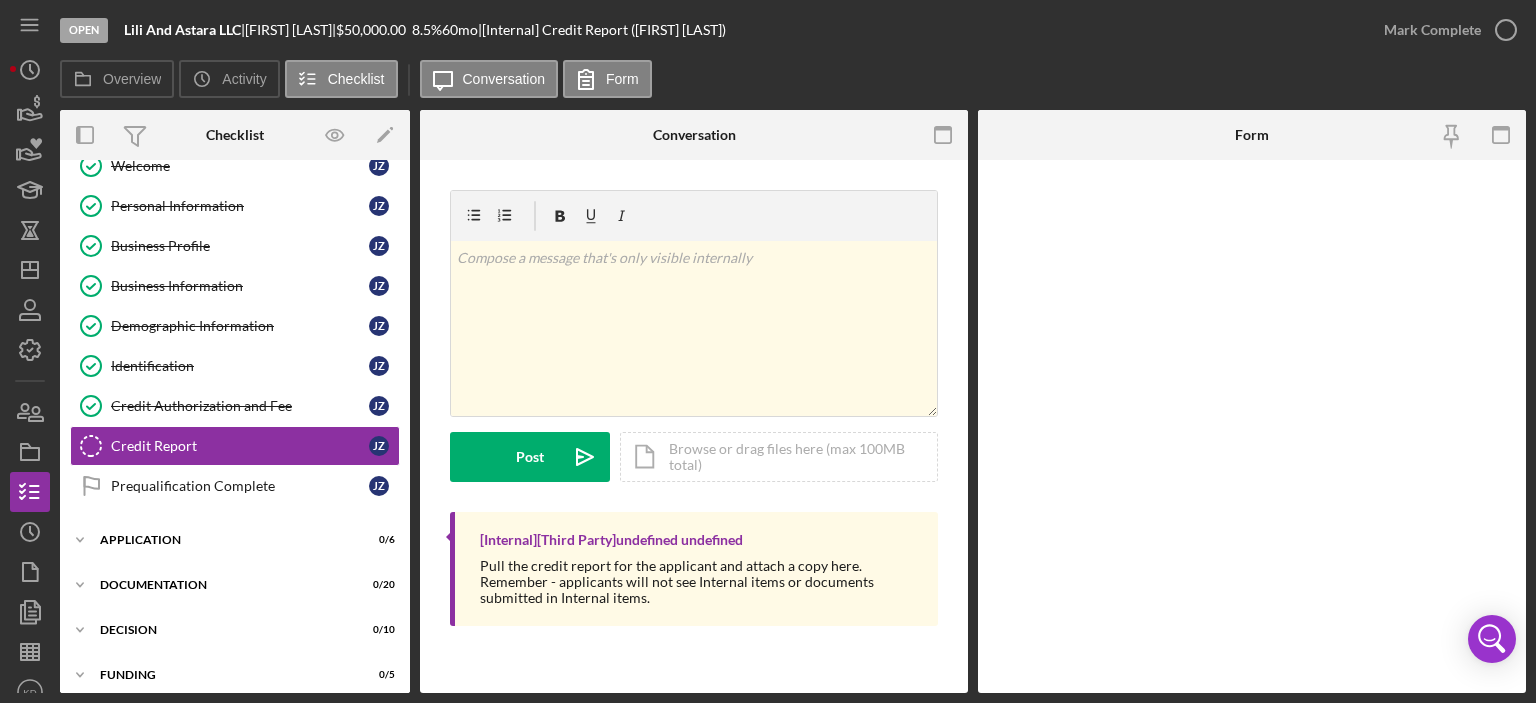scroll, scrollTop: 81, scrollLeft: 0, axis: vertical 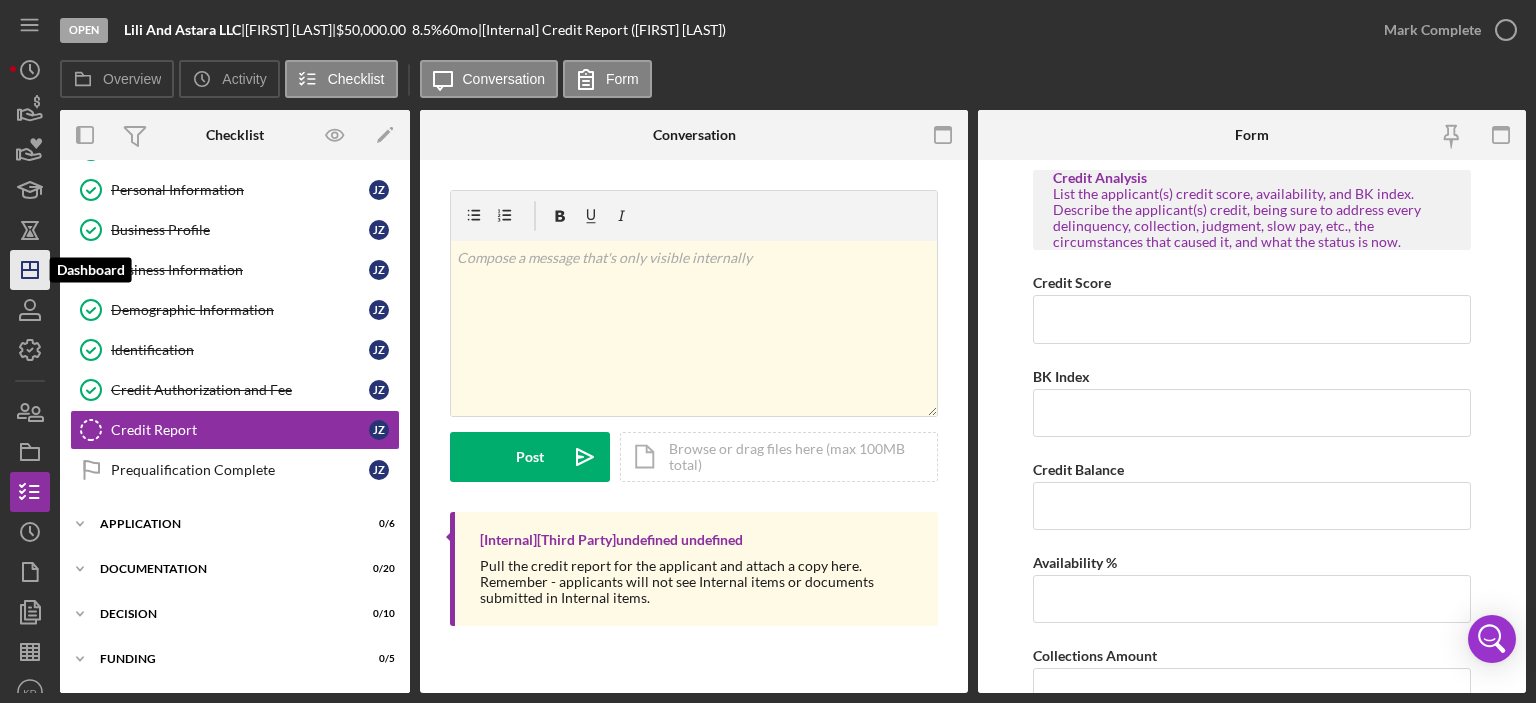 click on "Icon/Dashboard" 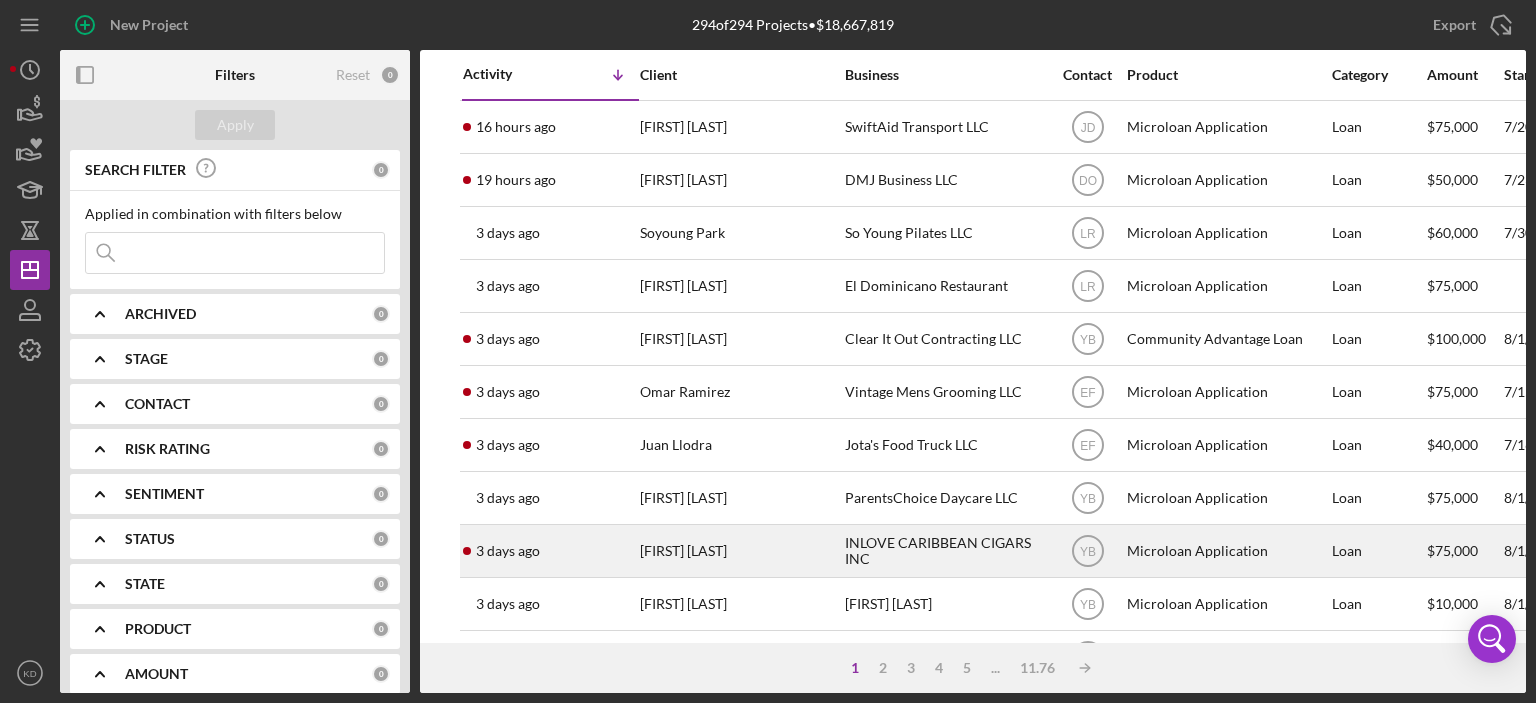 click on "INLOVE CARIBBEAN CIGARS INC" at bounding box center (945, 551) 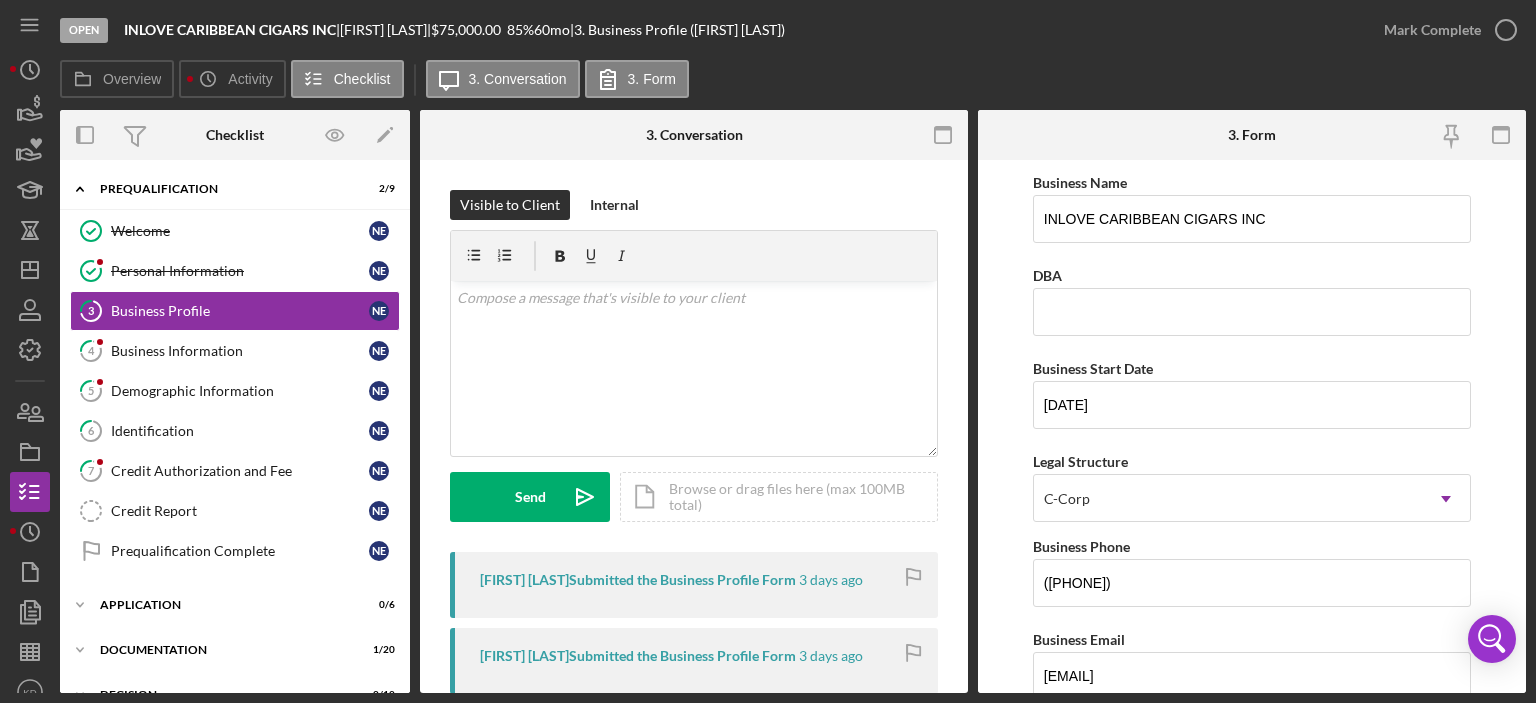 click on "Icon/Menu Icon/Dashboard Dashboard Navigation Divider Mobile Checklist Navigation Divider Mobile 3 Icon/Message Icon/Overflow Call [FIRST] Mark Complete Mark Complete  Project Overview Icon/Link   Copy File Request Link  Chat with Support Icon/Menu Close  Close Call [FIRST] Mark Complete Mark Complete  Project Overview Icon/Link   Copy File Request Link  Chat with Support Icon/History Activity Loans Grants Educational Long-Term Icon/Dashboard Dashboard Clients Product Templates People Project Overview Checklist Icon/History History Documents Document Templates Sheets Icon/User Photo [FIRST] [LAST] Icon/Overflow Account Settings Chat with Support Support Articles Logout Icon/Menu Close  Close Account Settings Chat with Support Support Articles Logout" at bounding box center [35, 346] 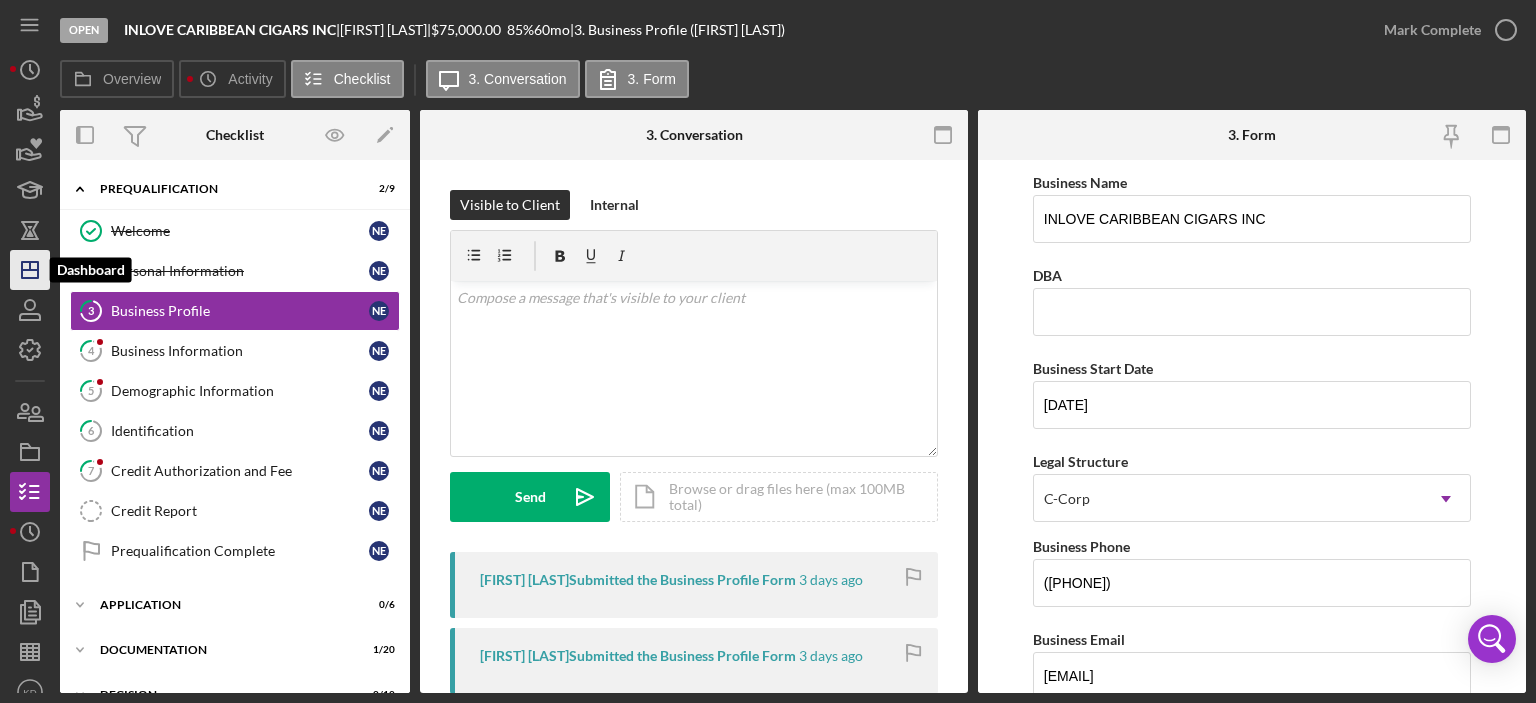 click on "Icon/Dashboard" 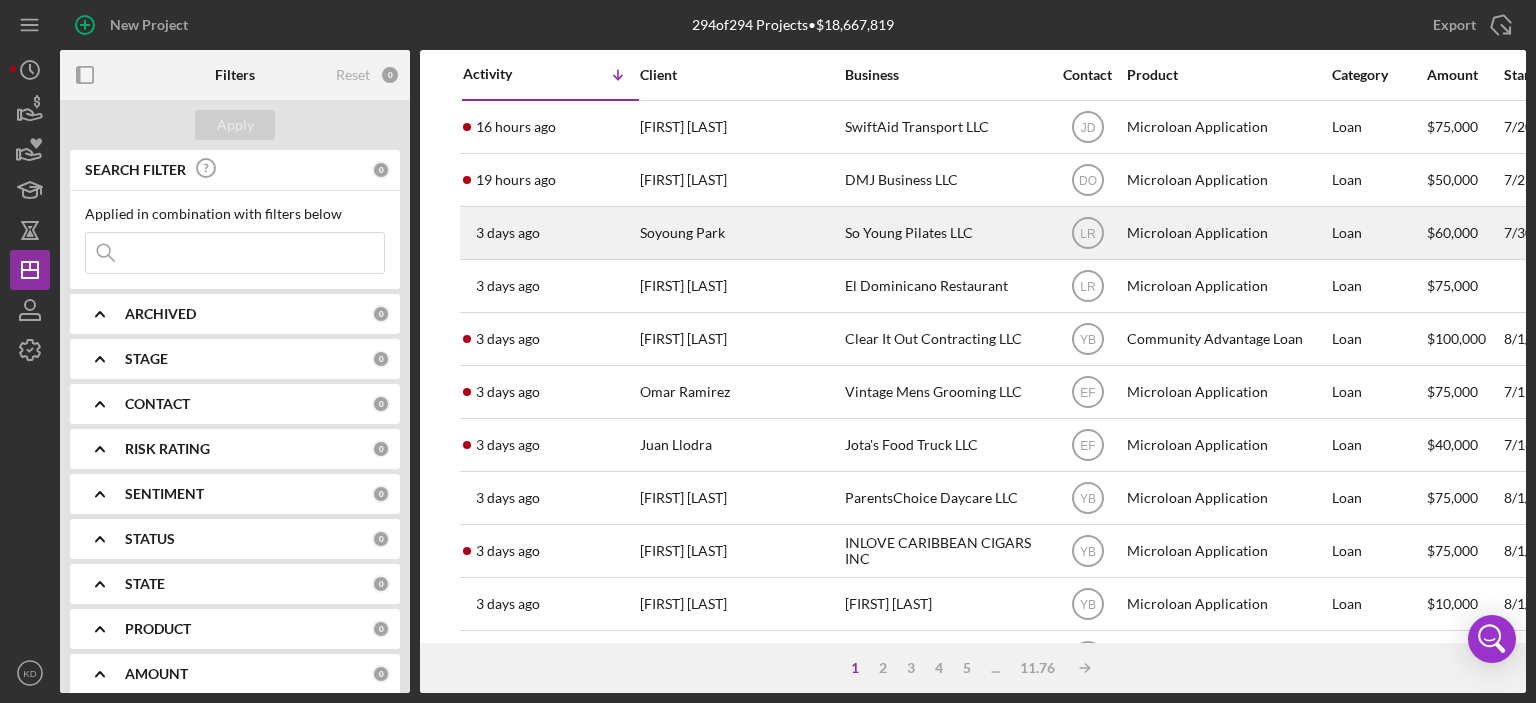 click on "So Young Pilates LLC" at bounding box center [945, 233] 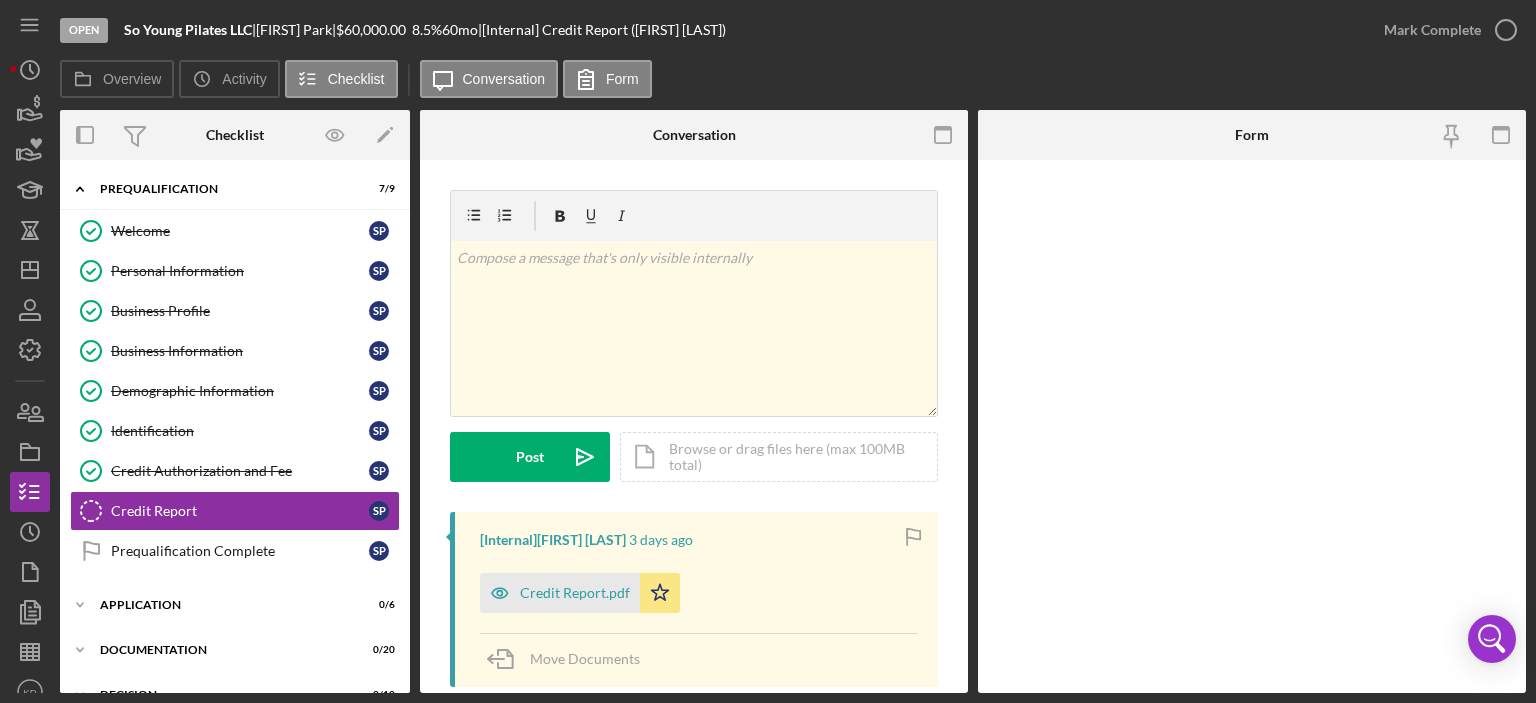 scroll, scrollTop: 81, scrollLeft: 0, axis: vertical 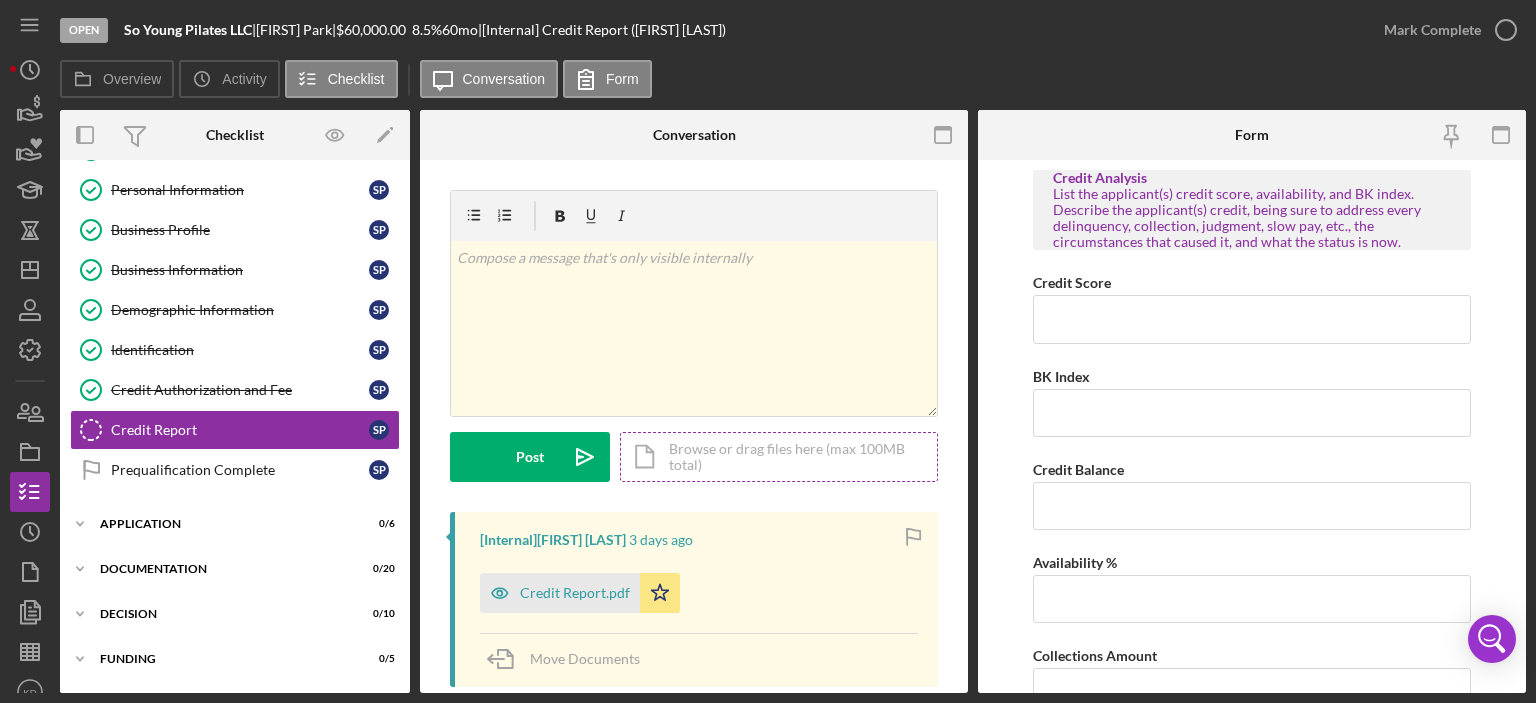 click on "Icon/Document Browse or drag files here (max 100MB total) Tap to choose files or take a photo" at bounding box center (779, 457) 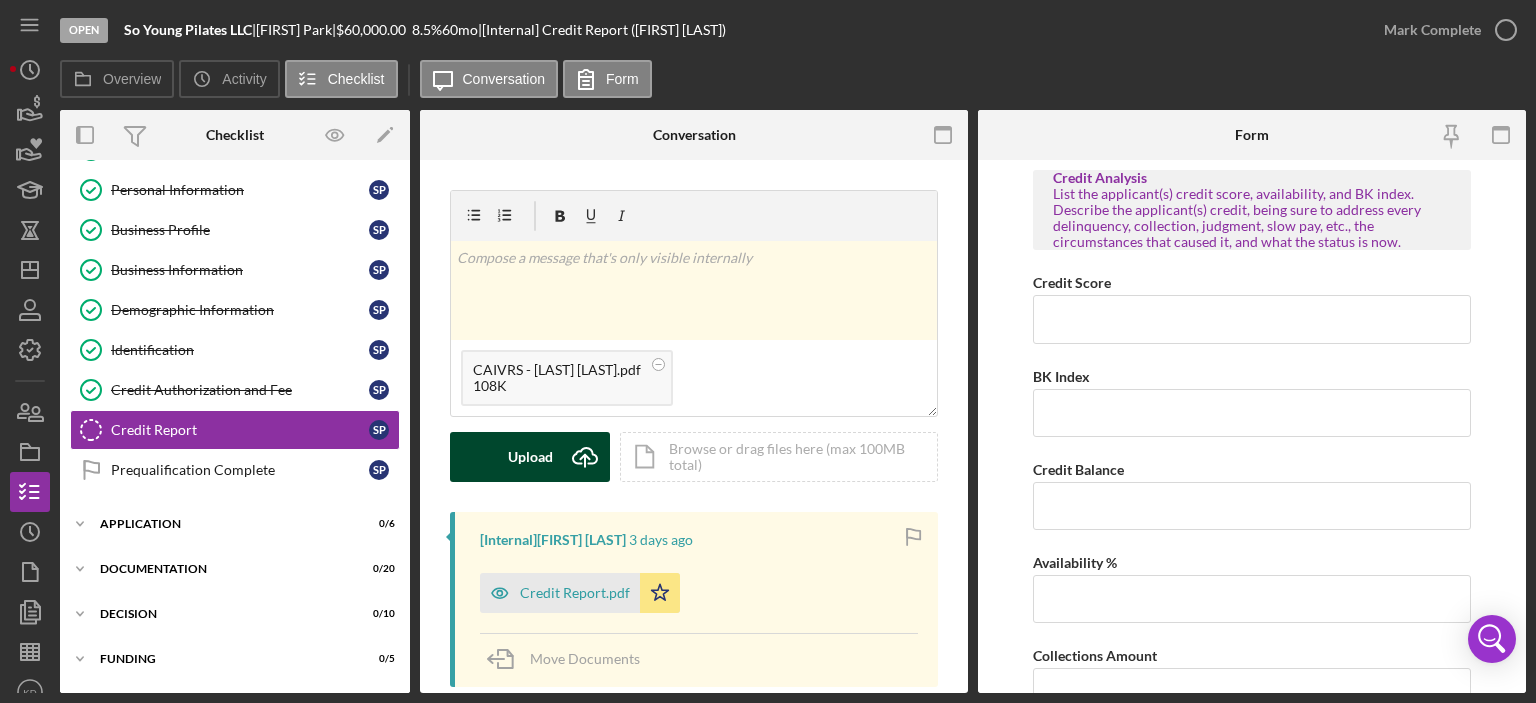 click on "Icon/Upload" 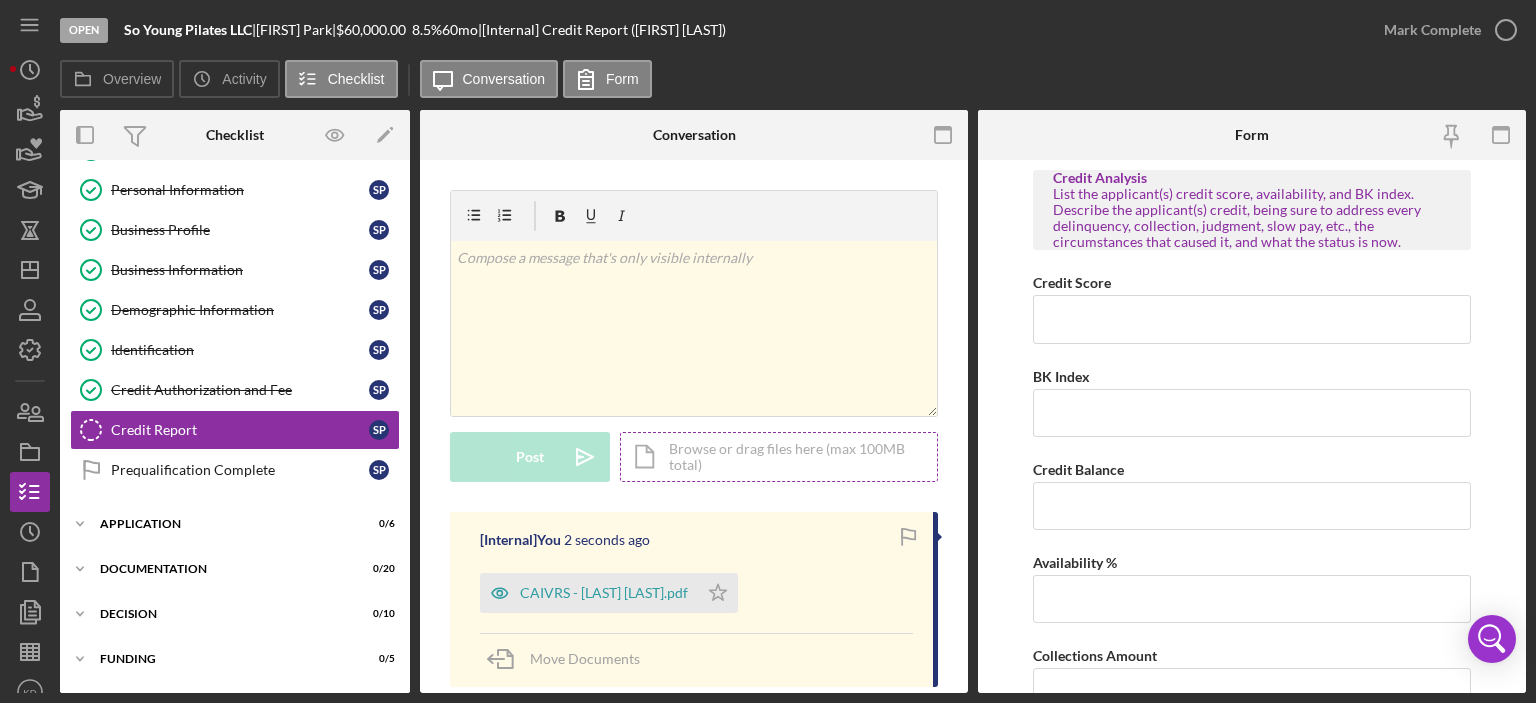 click on "Icon/Document Browse or drag files here (max 100MB total) Tap to choose files or take a photo" at bounding box center (779, 457) 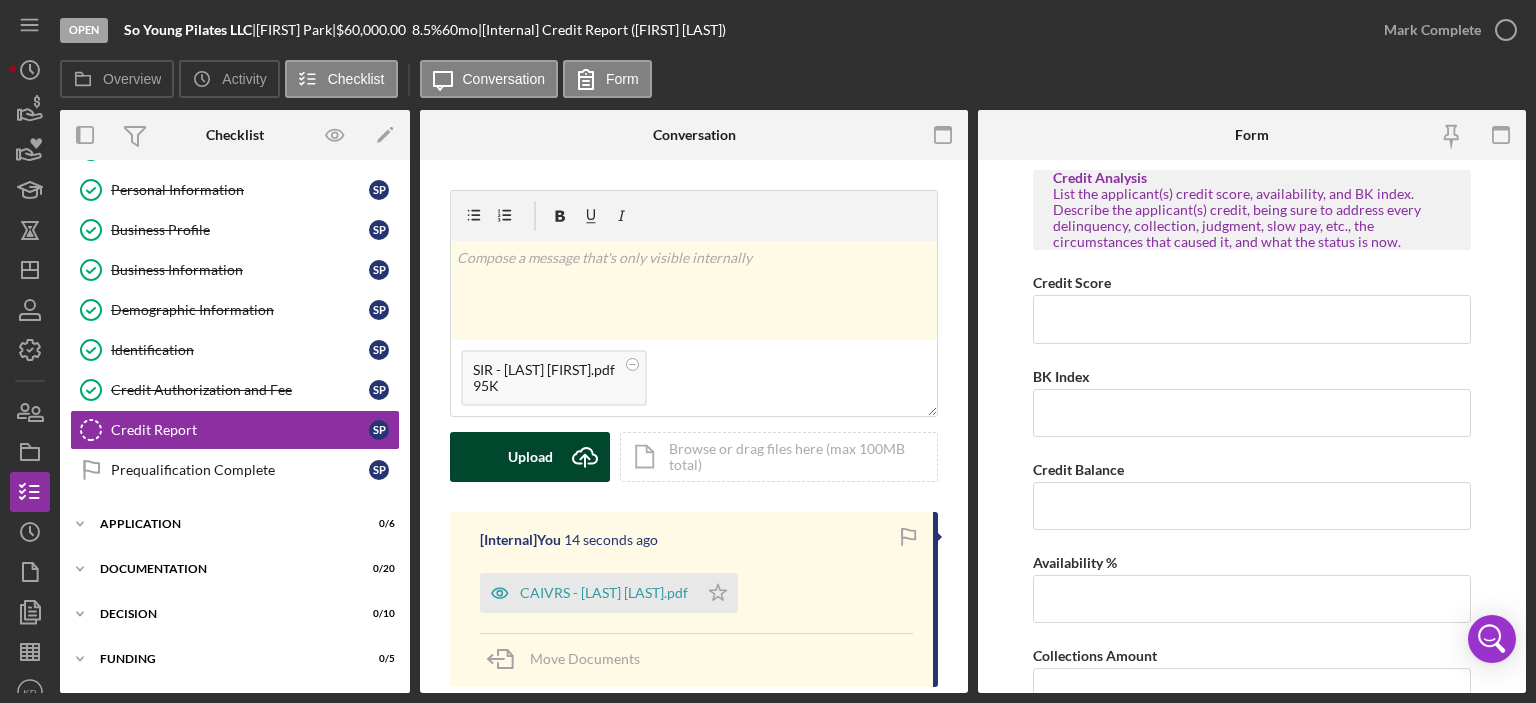 click on "Upload" at bounding box center [530, 457] 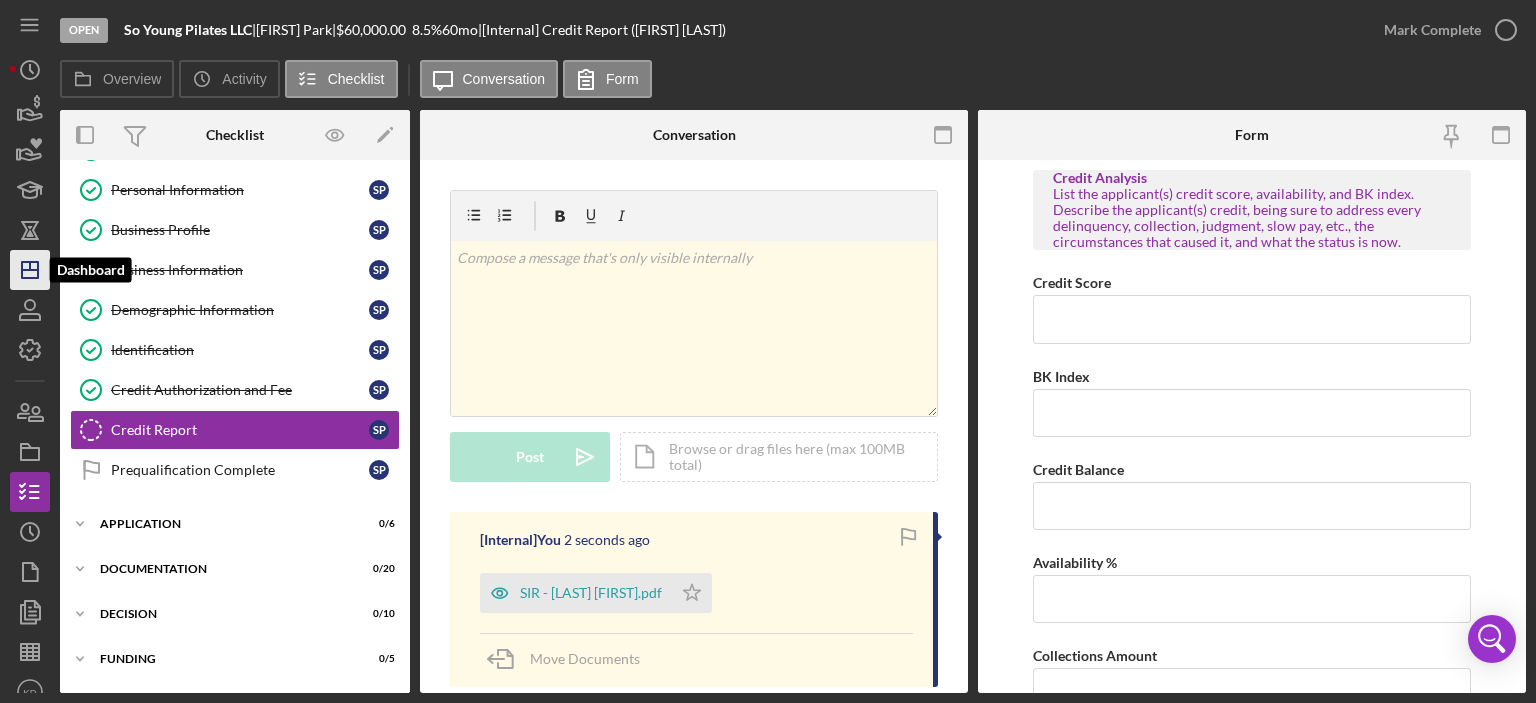 click on "Icon/Dashboard" 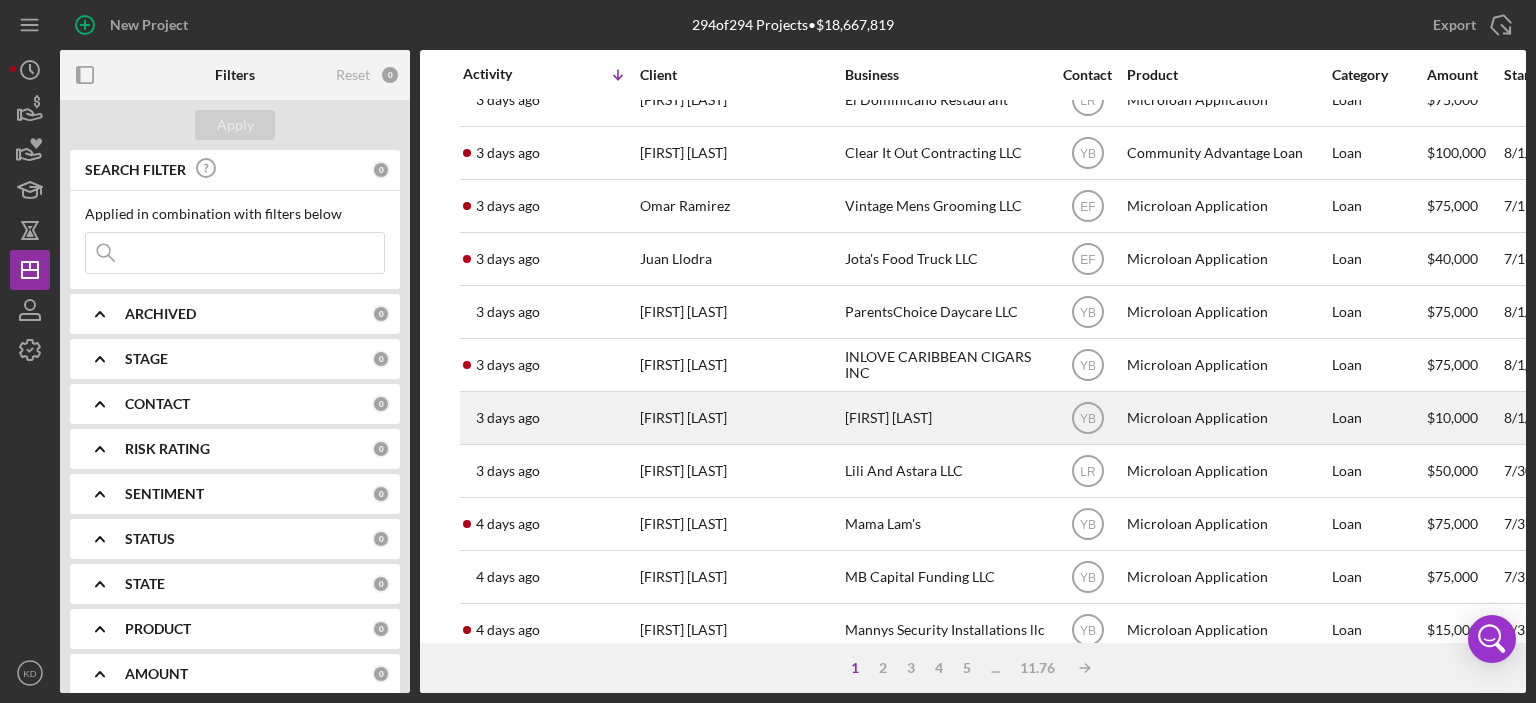 scroll, scrollTop: 200, scrollLeft: 0, axis: vertical 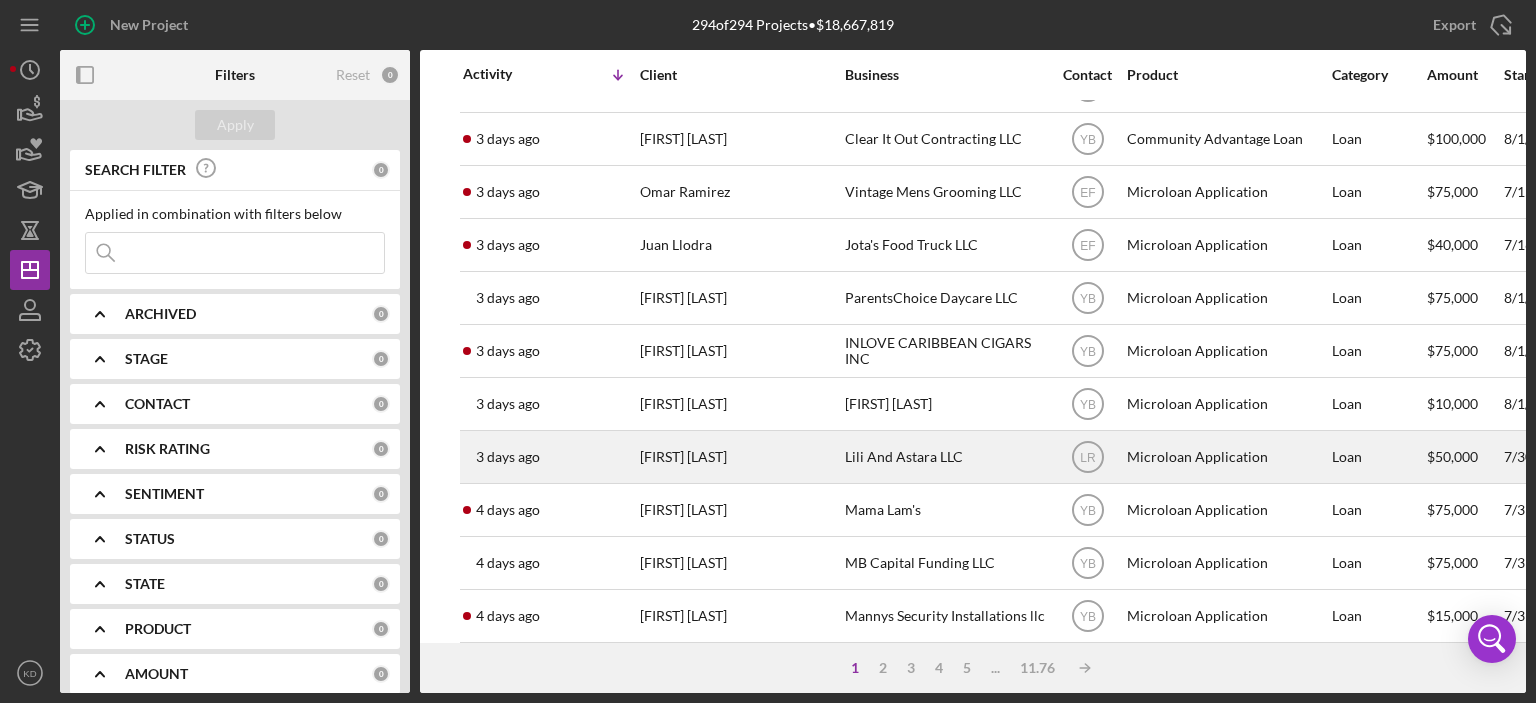 click on "Lili And Astara LLC" at bounding box center (945, 457) 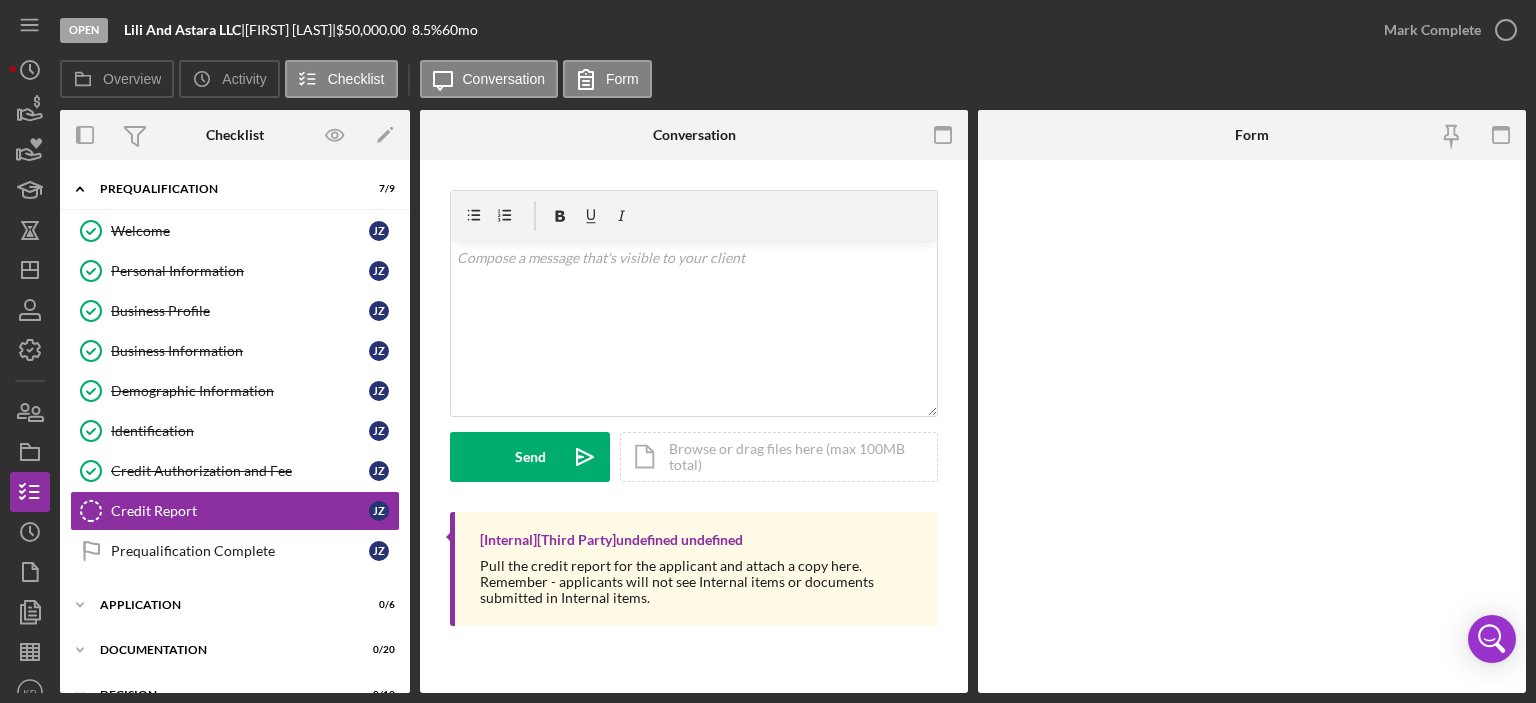 scroll, scrollTop: 81, scrollLeft: 0, axis: vertical 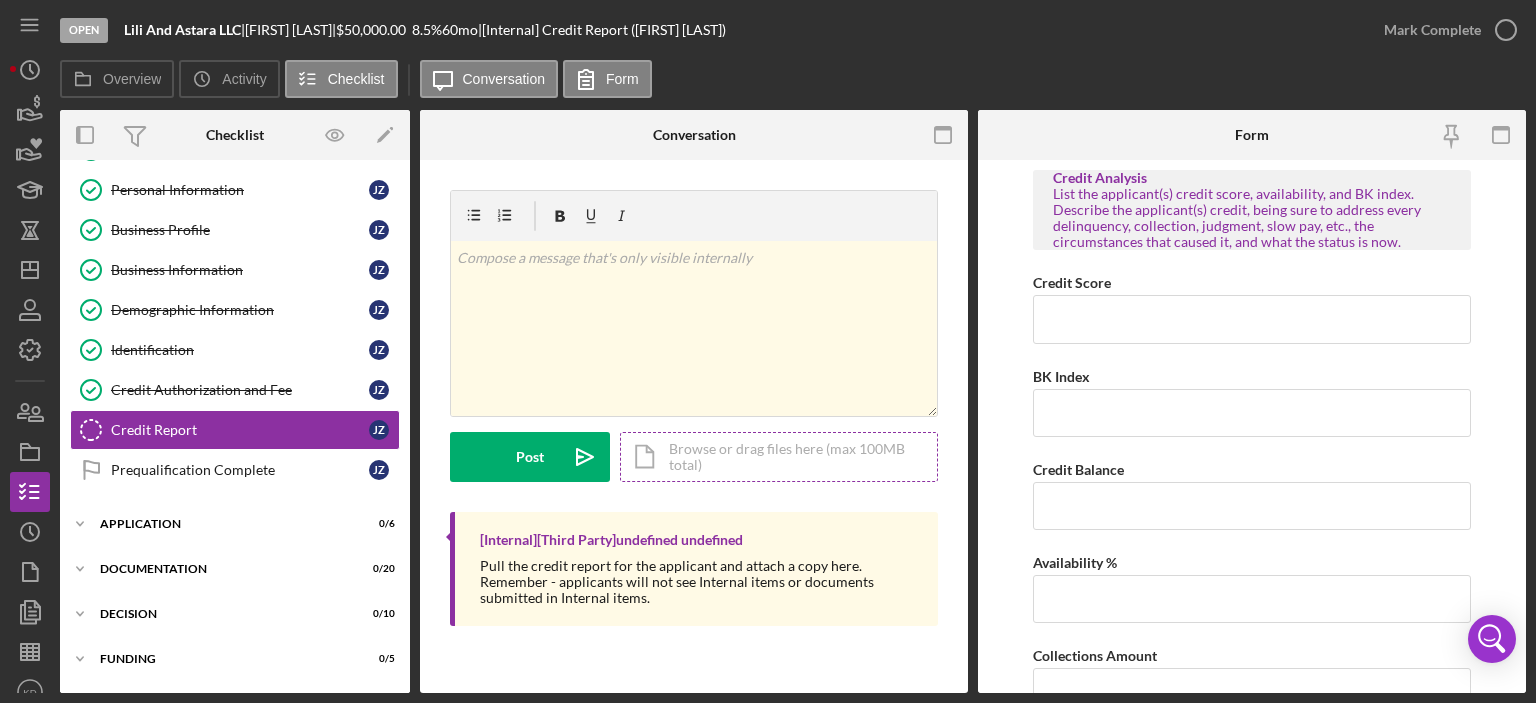 click on "Icon/Document Browse or drag files here (max 100MB total) Tap to choose files or take a photo" at bounding box center [779, 457] 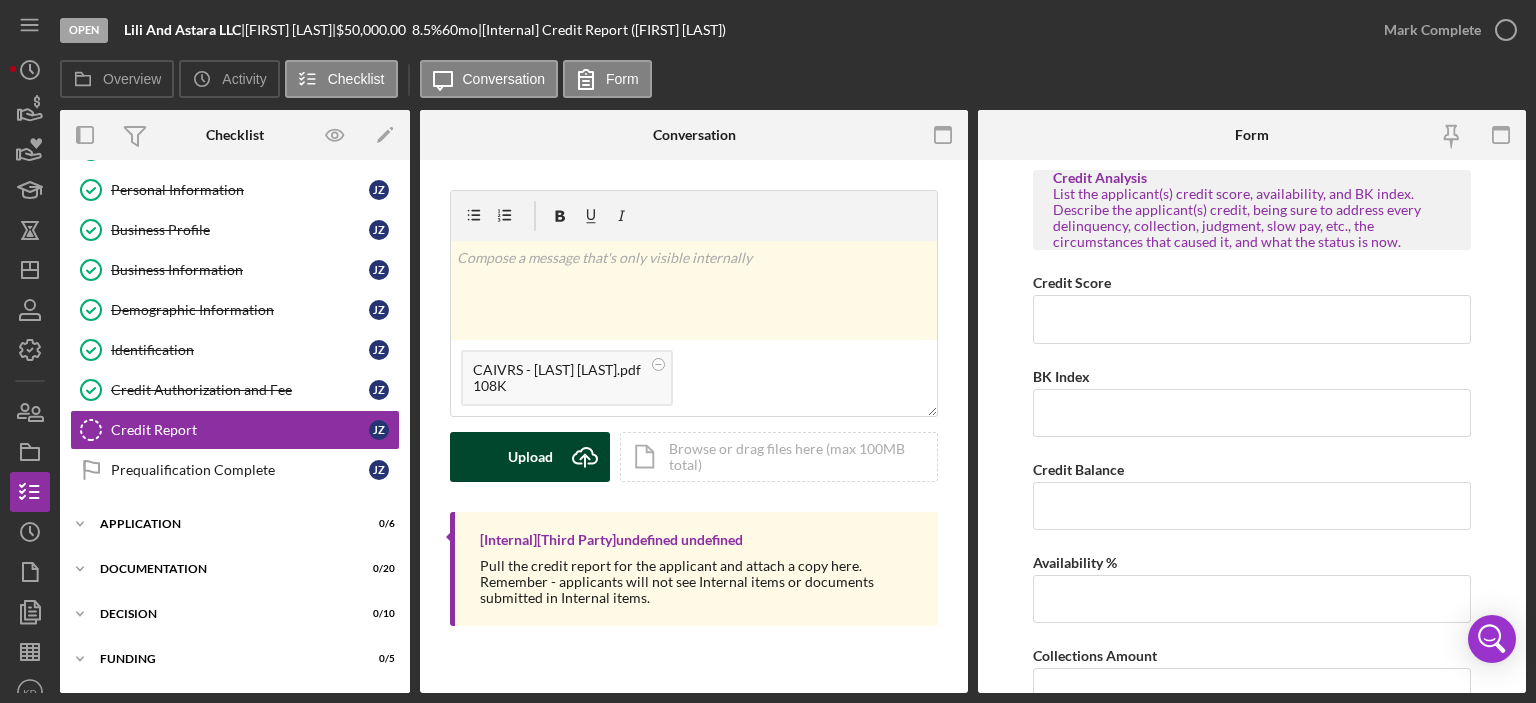 click on "Upload" at bounding box center (530, 457) 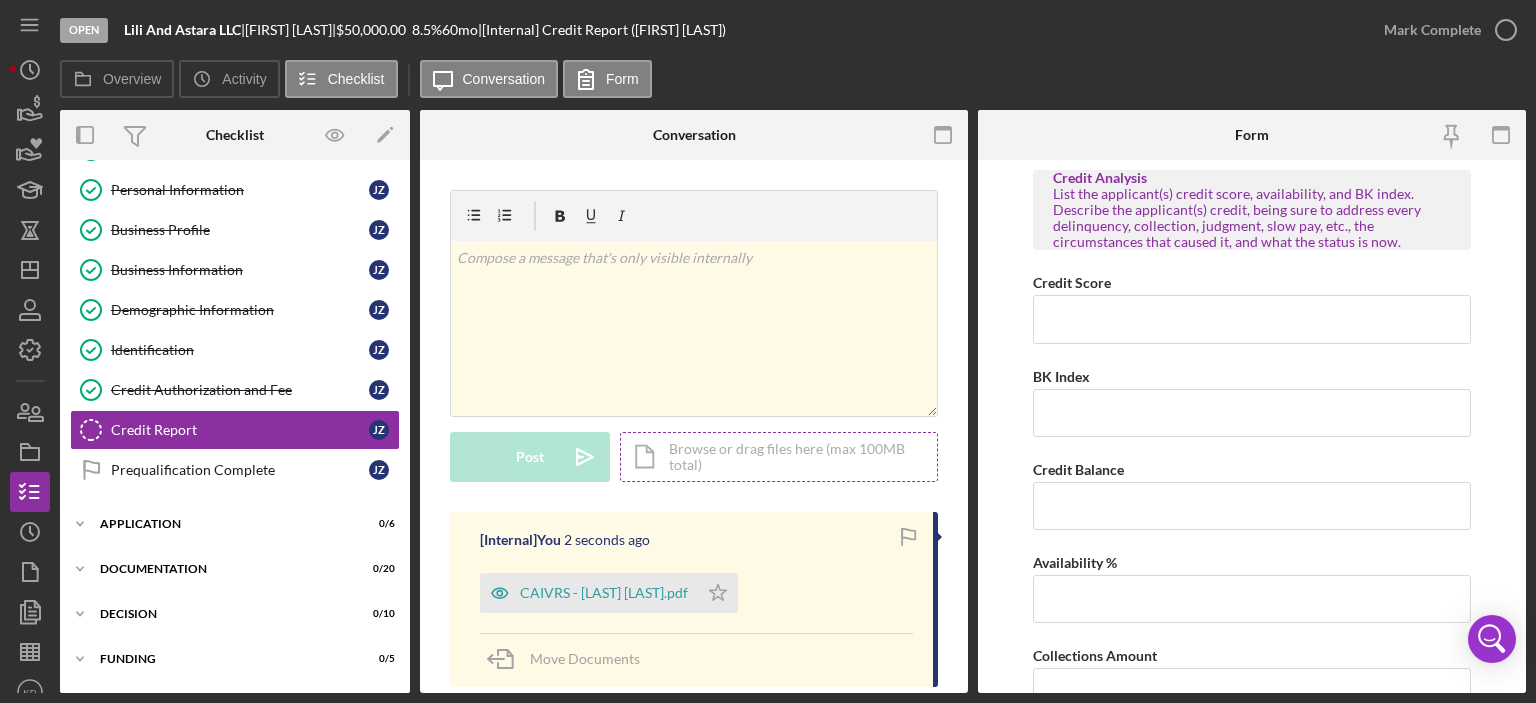 click on "Icon/Document Browse or drag files here (max 100MB total) Tap to choose files or take a photo" at bounding box center [779, 457] 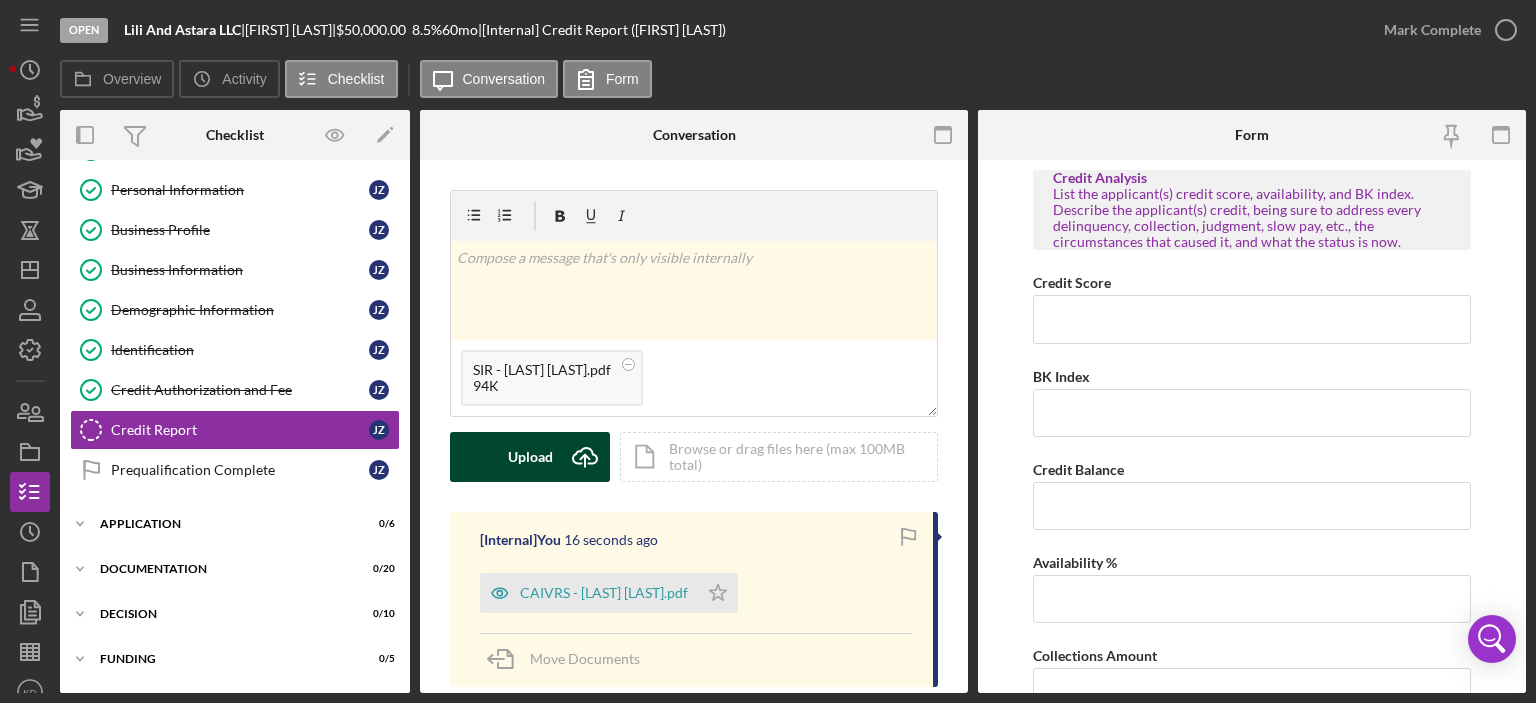 click on "Upload" at bounding box center (530, 457) 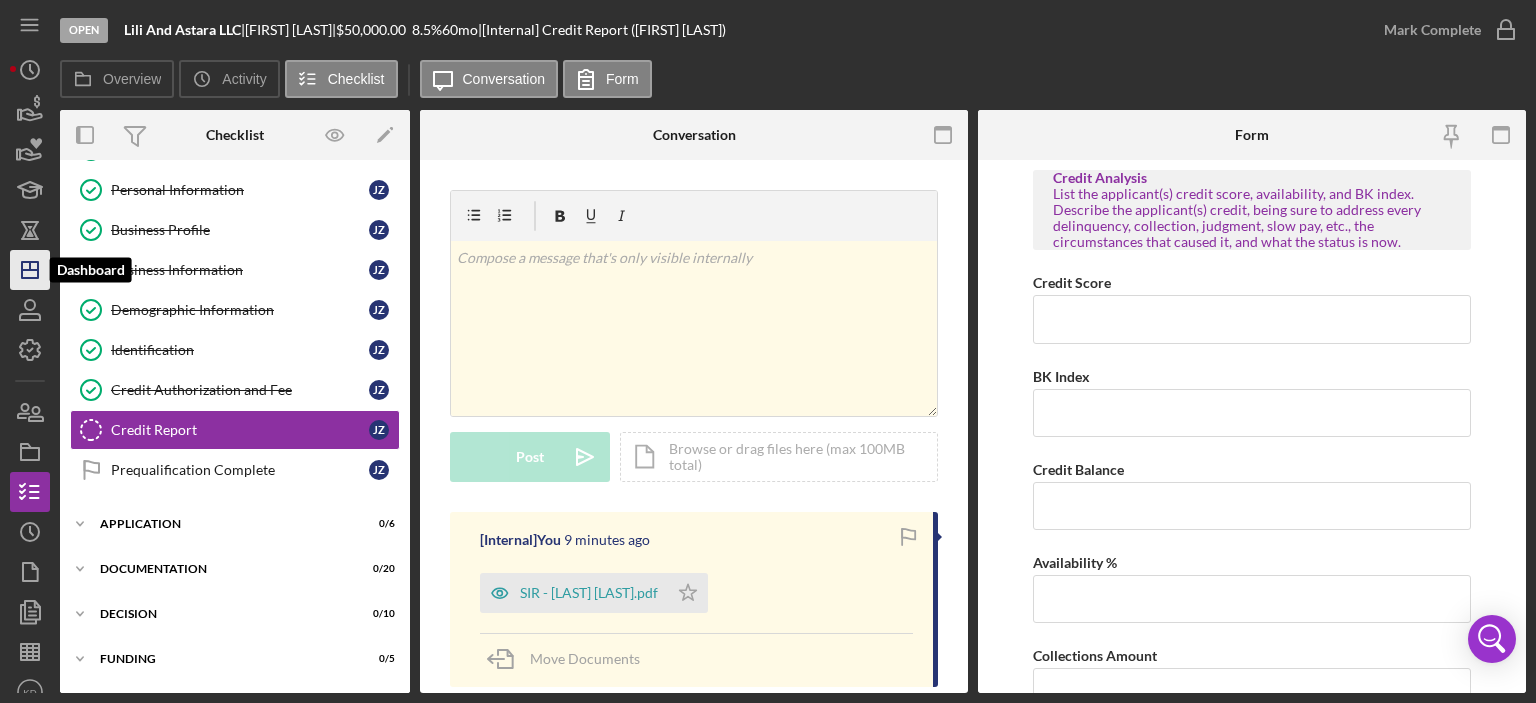 click on "Icon/Dashboard" 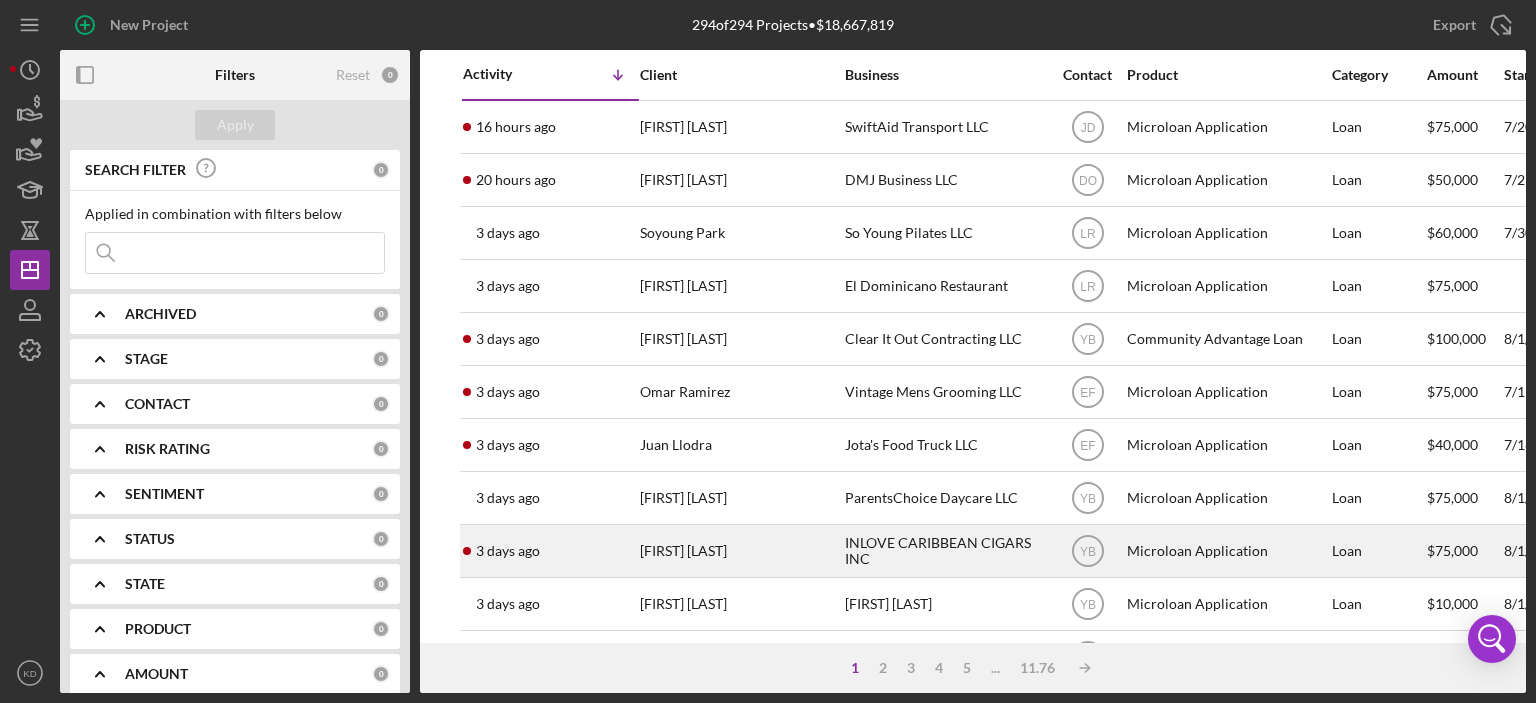 click on "INLOVE CARIBBEAN CIGARS INC" at bounding box center [945, 551] 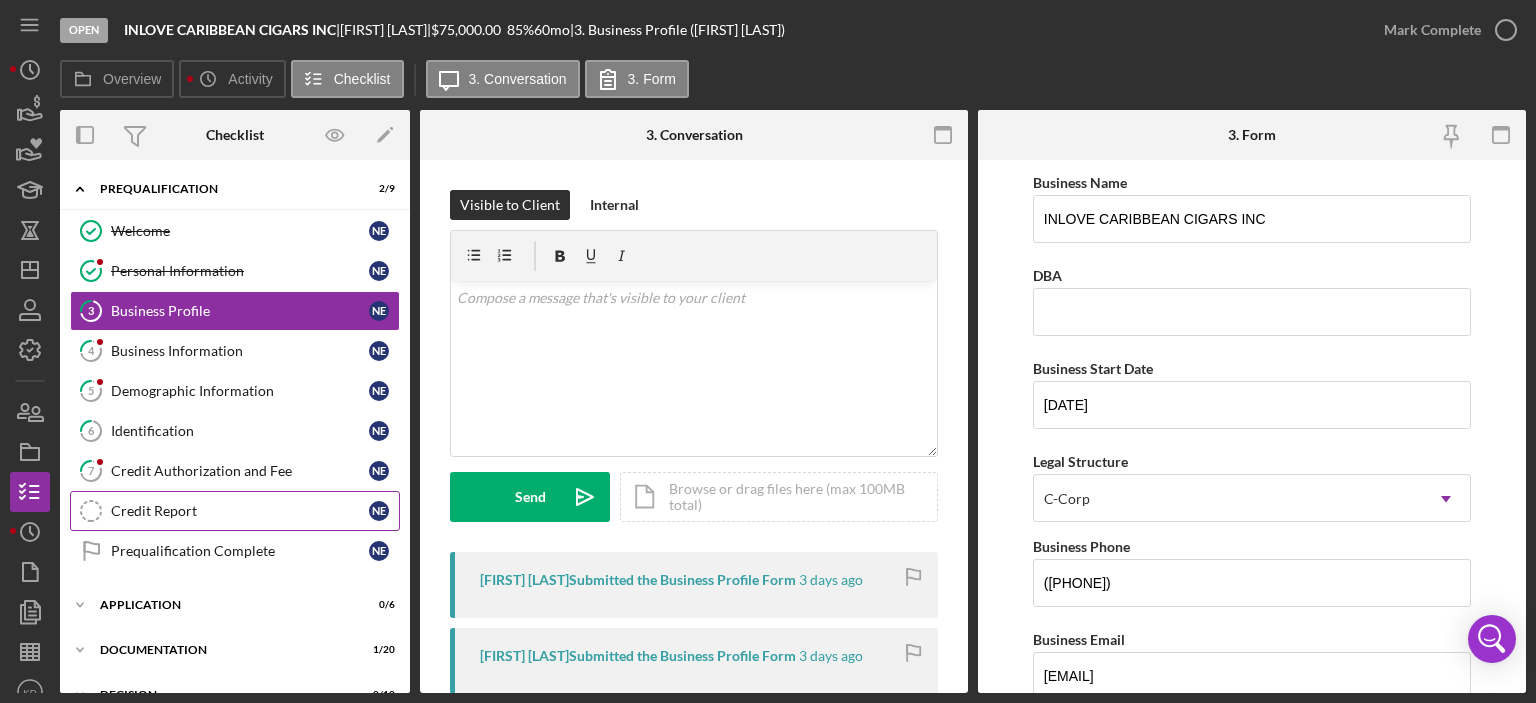 click on "Credit Report" at bounding box center [240, 511] 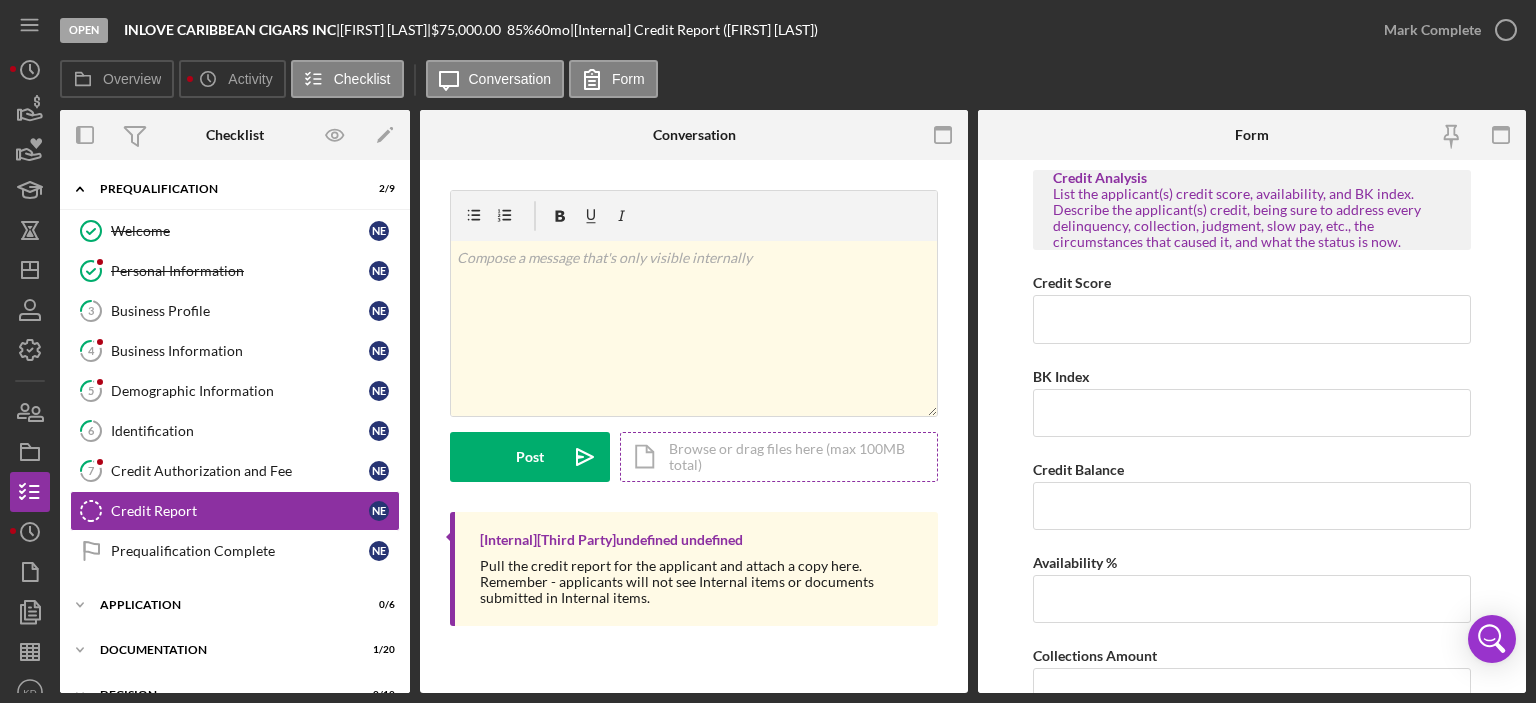 click on "Icon/Document Browse or drag files here (max 100MB total) Tap to choose files or take a photo" at bounding box center (779, 457) 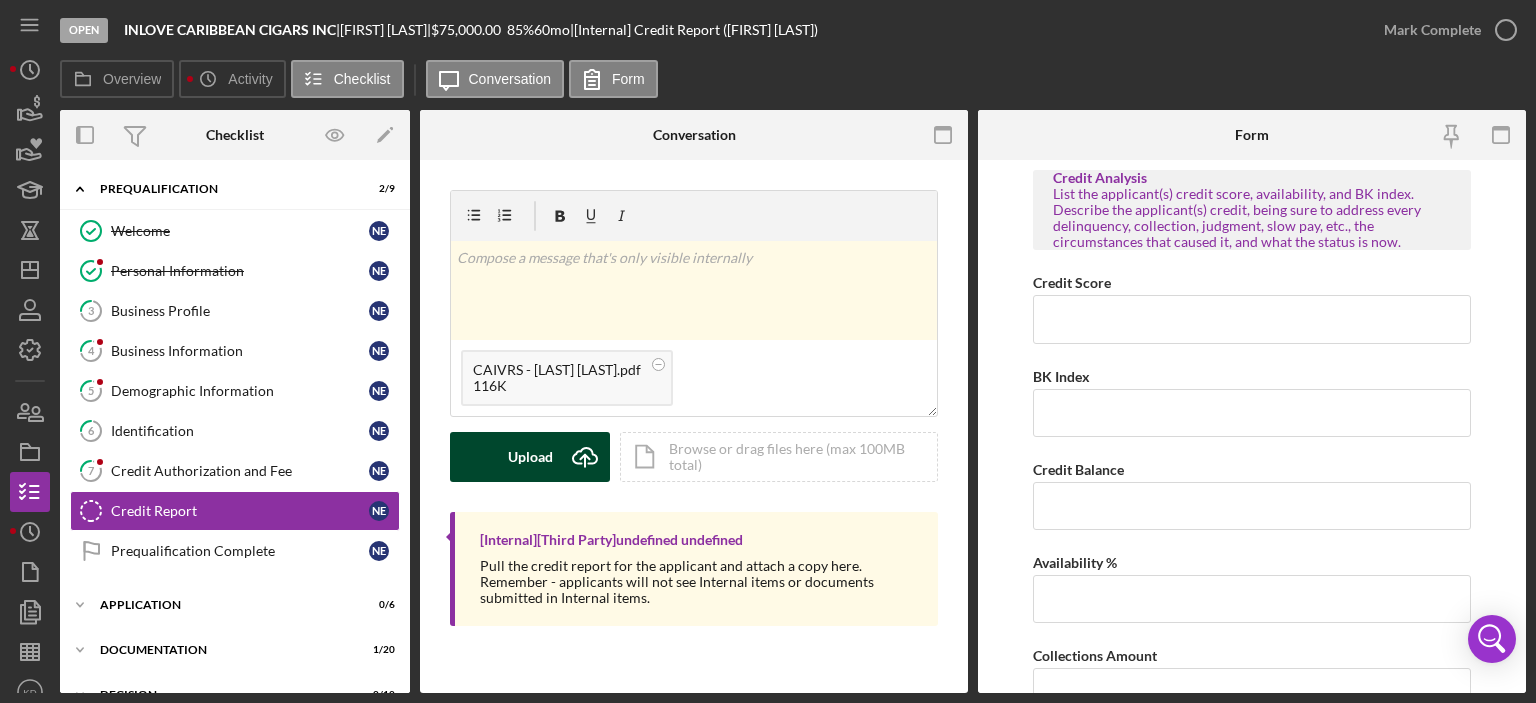 click on "Upload Icon/Upload" at bounding box center (530, 457) 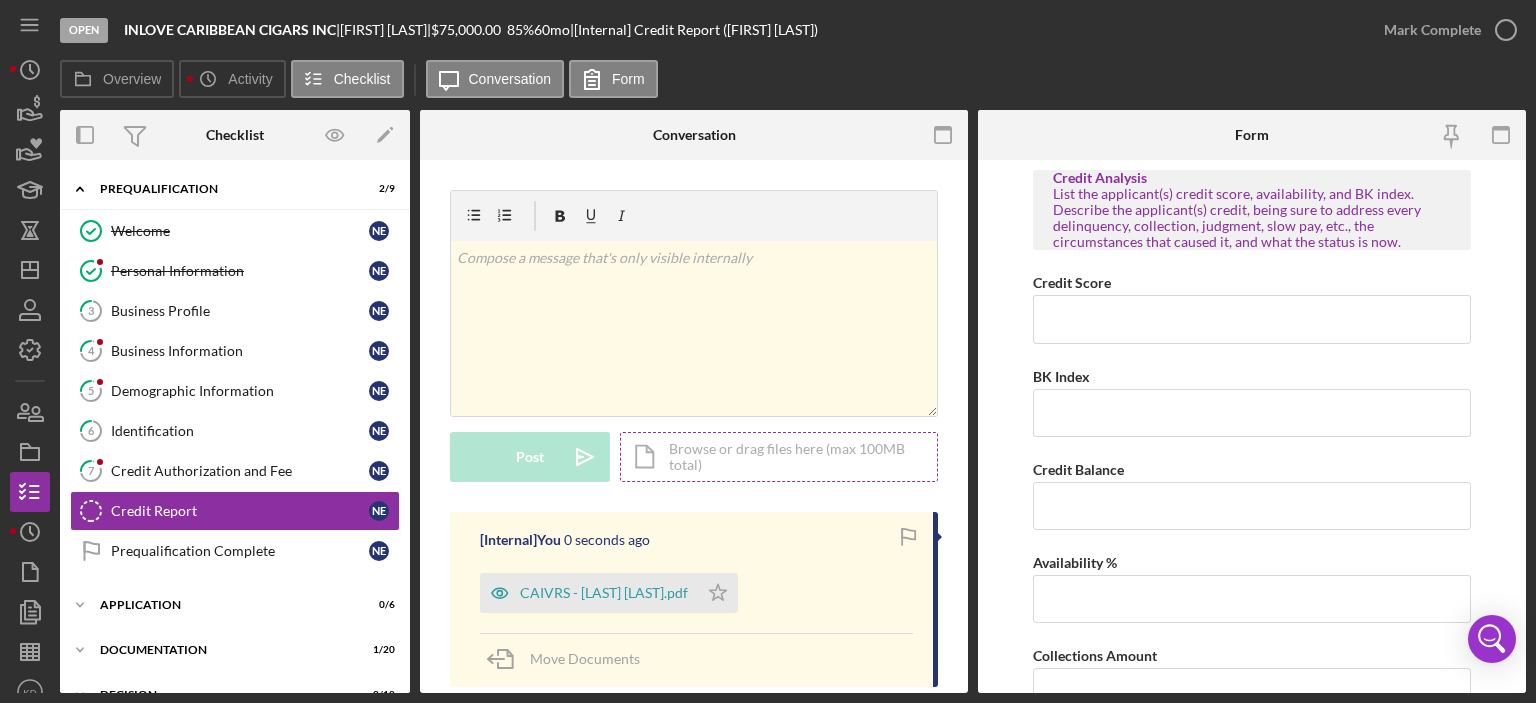 click on "Icon/Document Browse or drag files here (max 100MB total) Tap to choose files or take a photo" at bounding box center [779, 457] 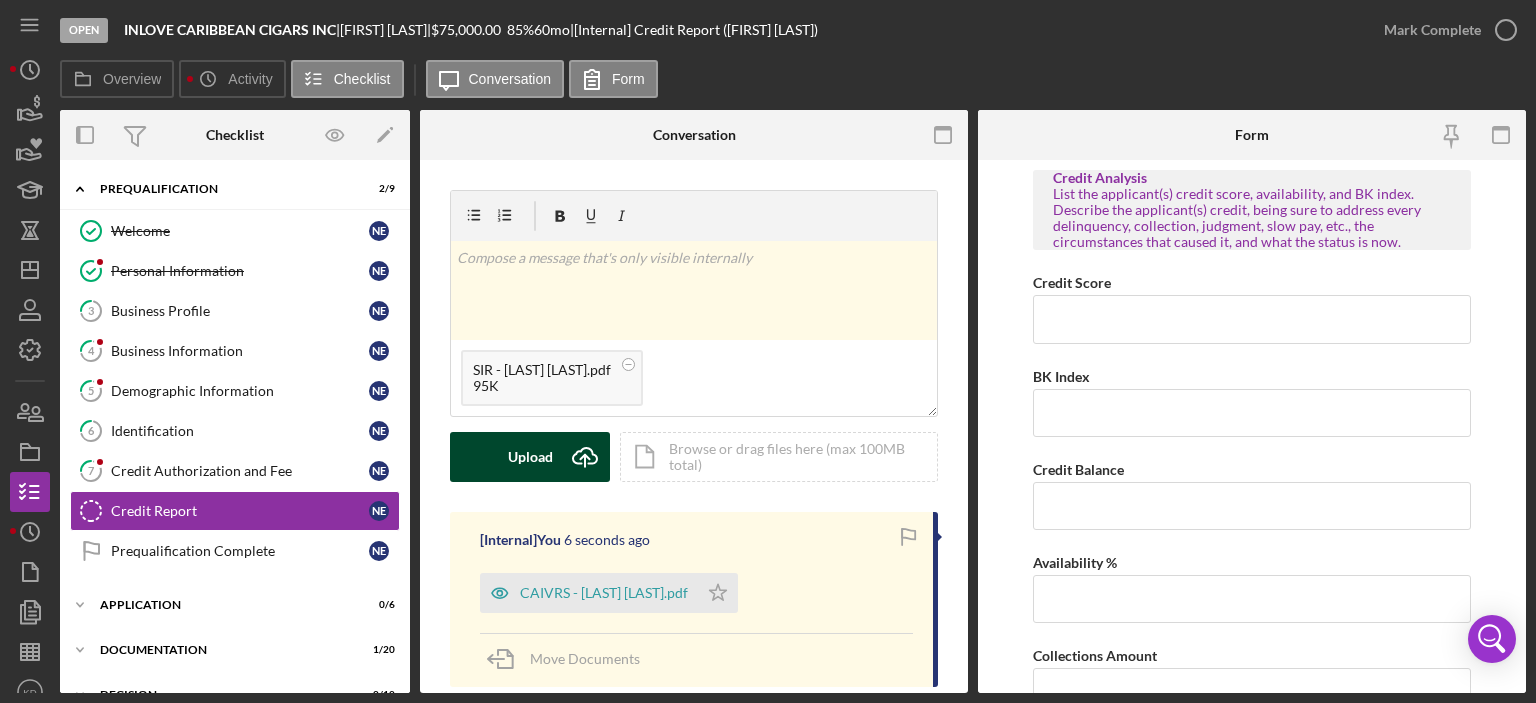 click on "Upload" at bounding box center (530, 457) 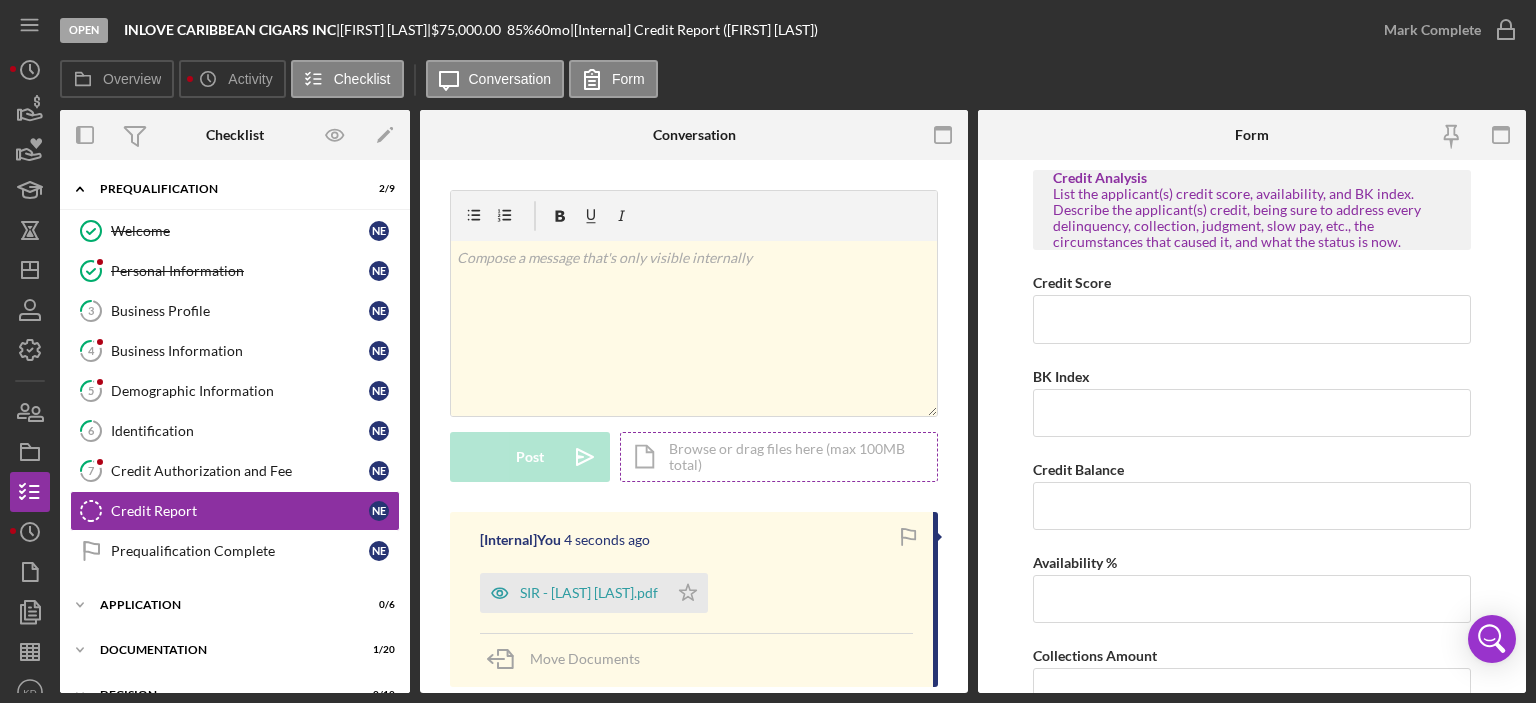 click on "Icon/Document Browse or drag files here (max 100MB total) Tap to choose files or take a photo" at bounding box center [779, 457] 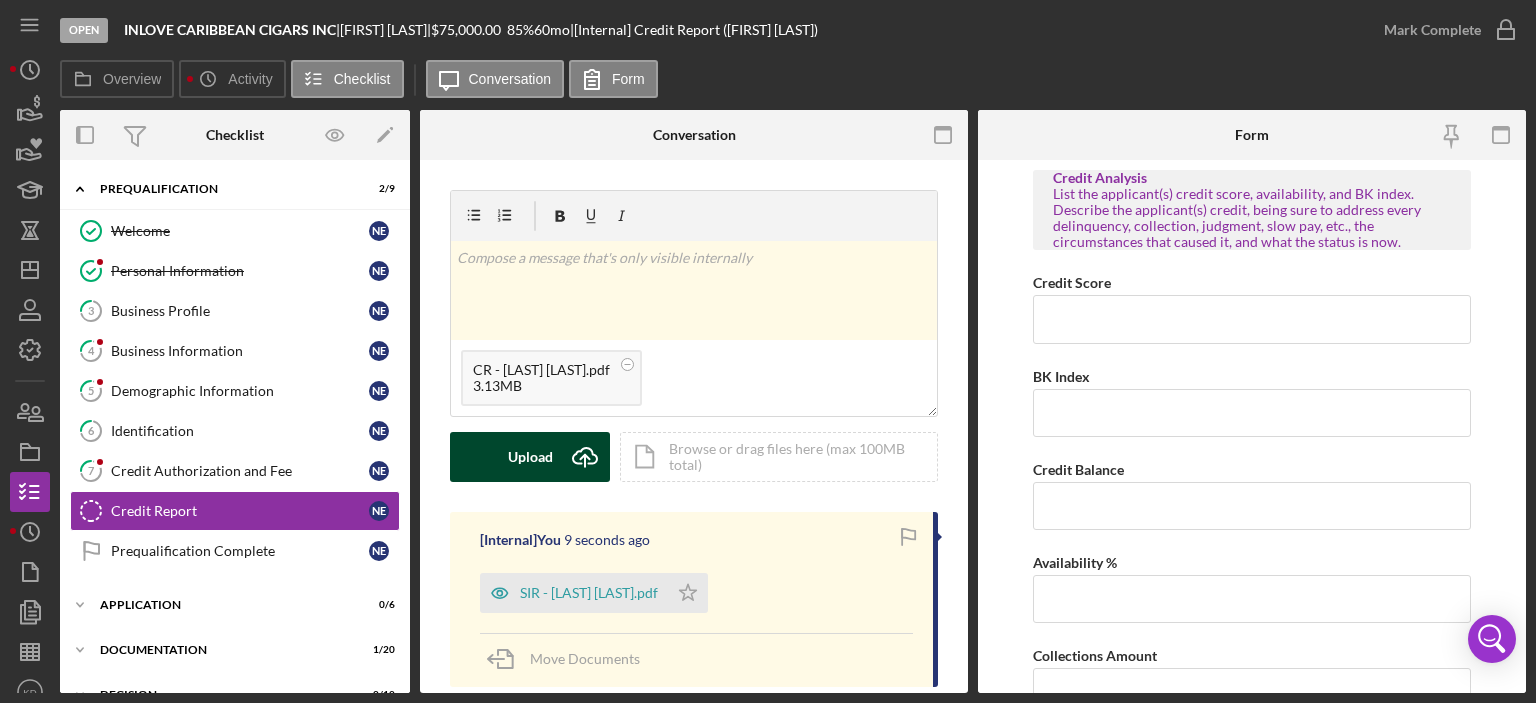 click on "Icon/Upload" 